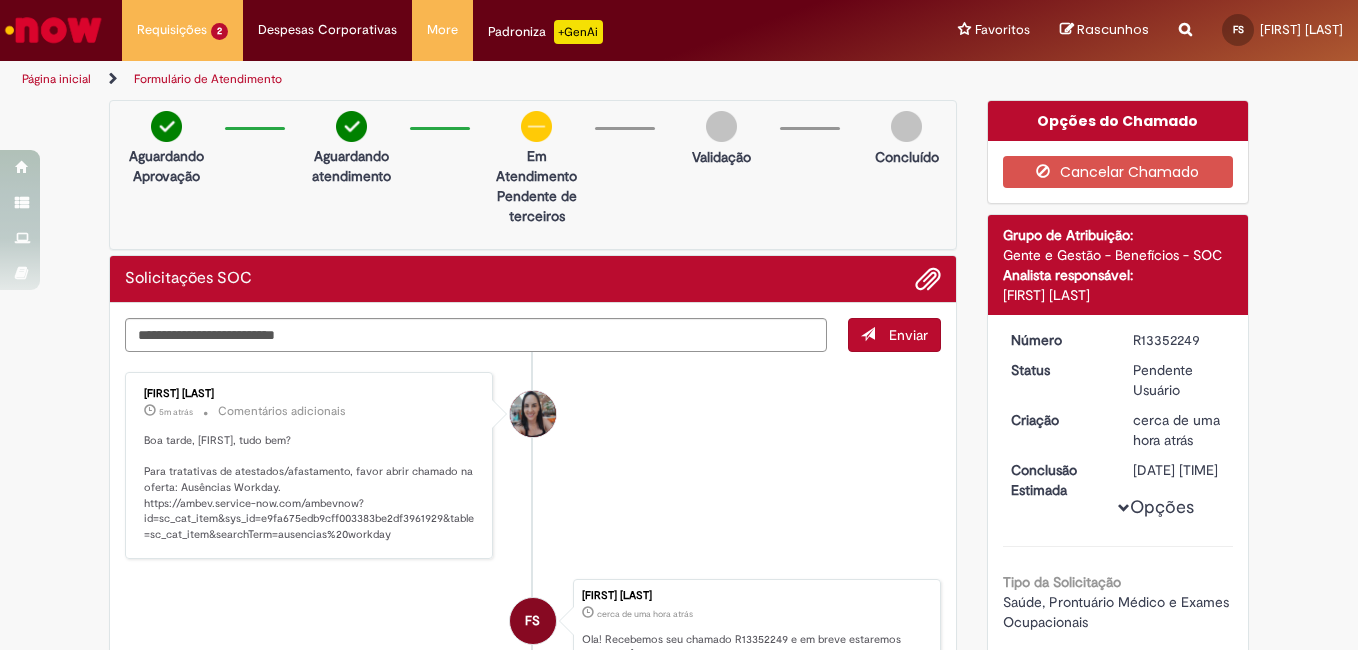 scroll, scrollTop: 0, scrollLeft: 0, axis: both 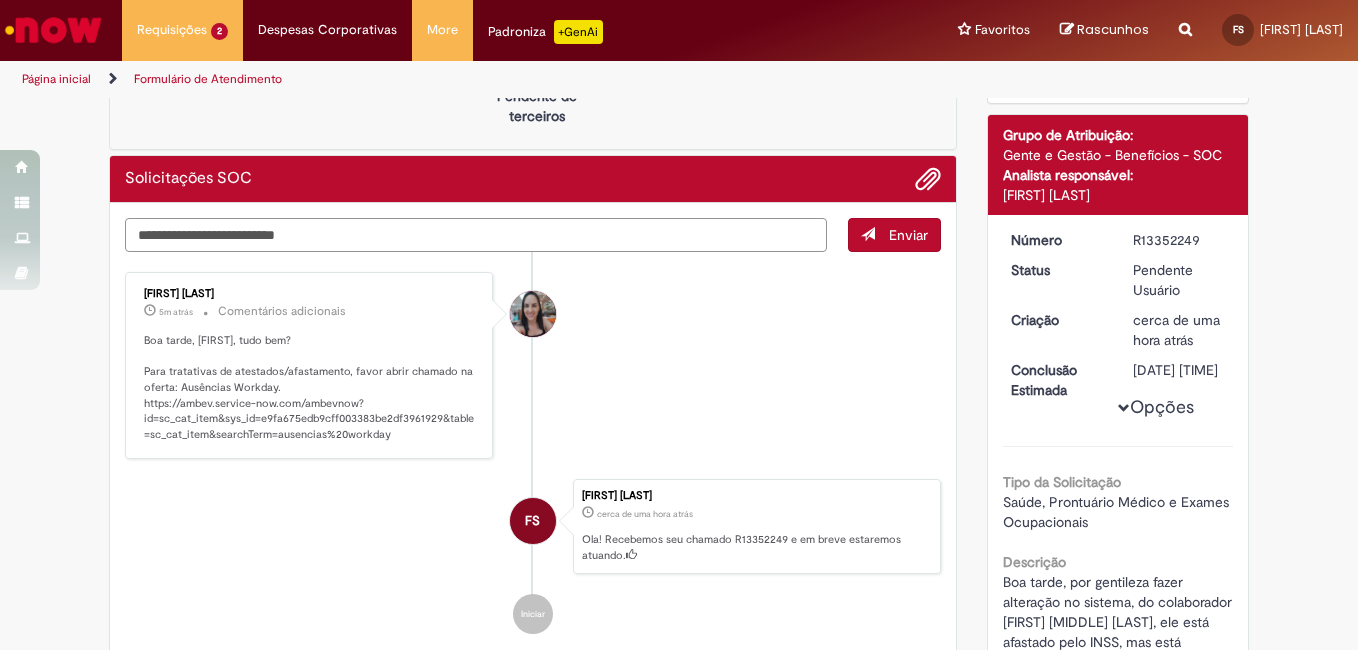 click at bounding box center (476, 235) 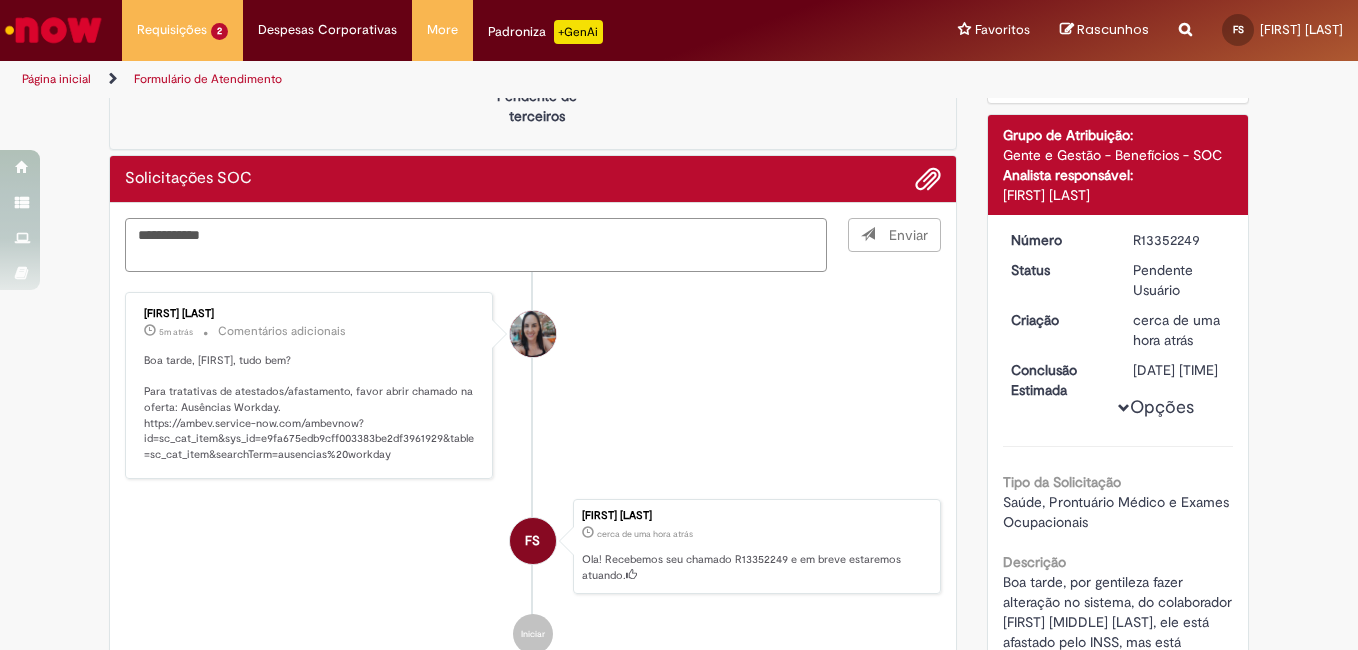 type on "**********" 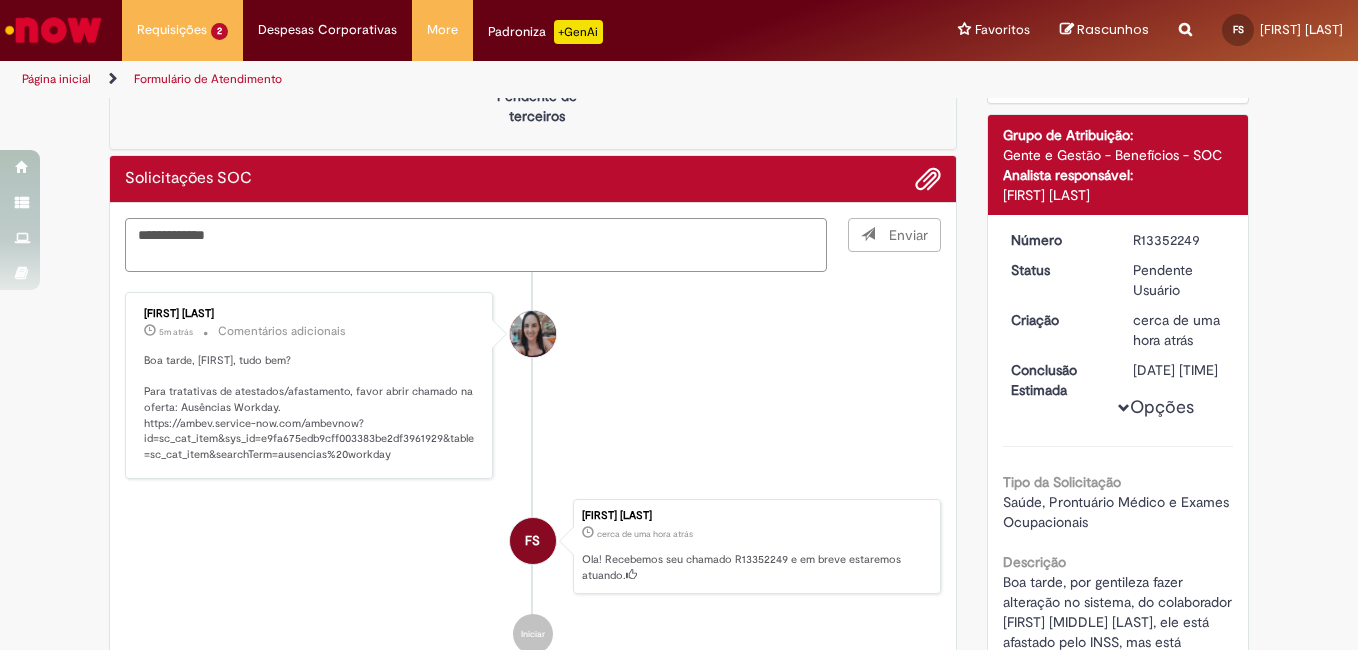 type 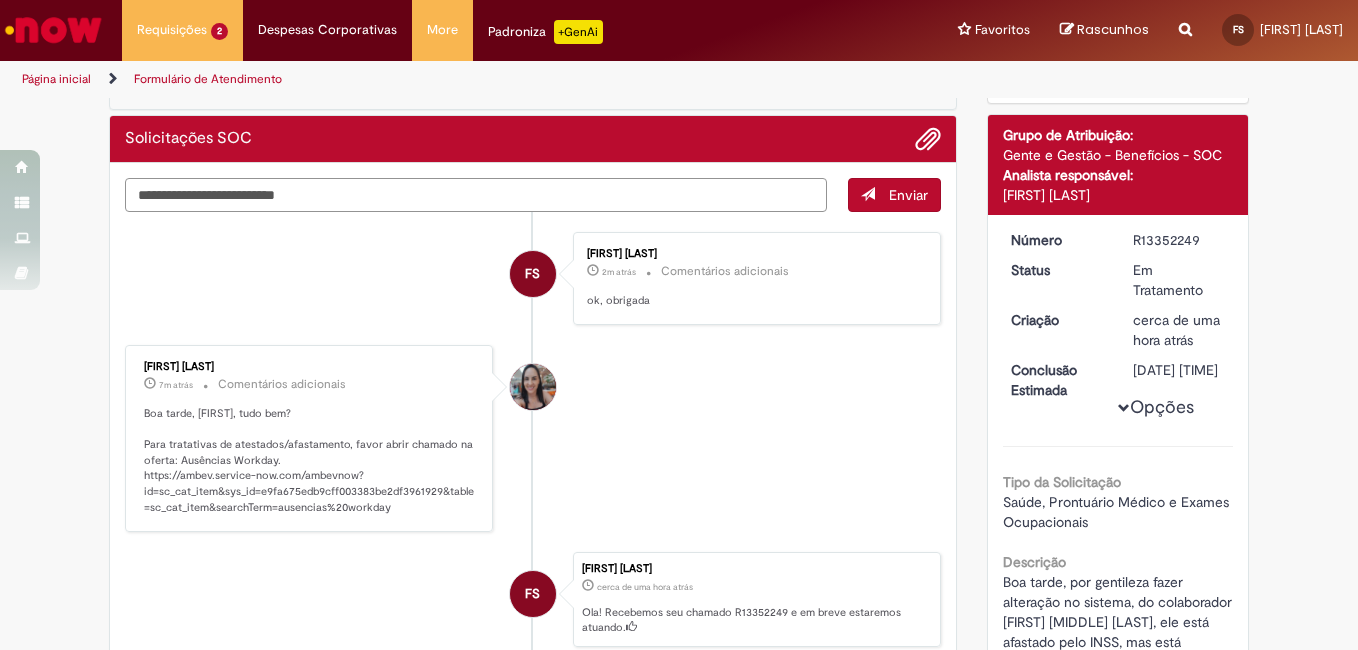 scroll, scrollTop: 200, scrollLeft: 0, axis: vertical 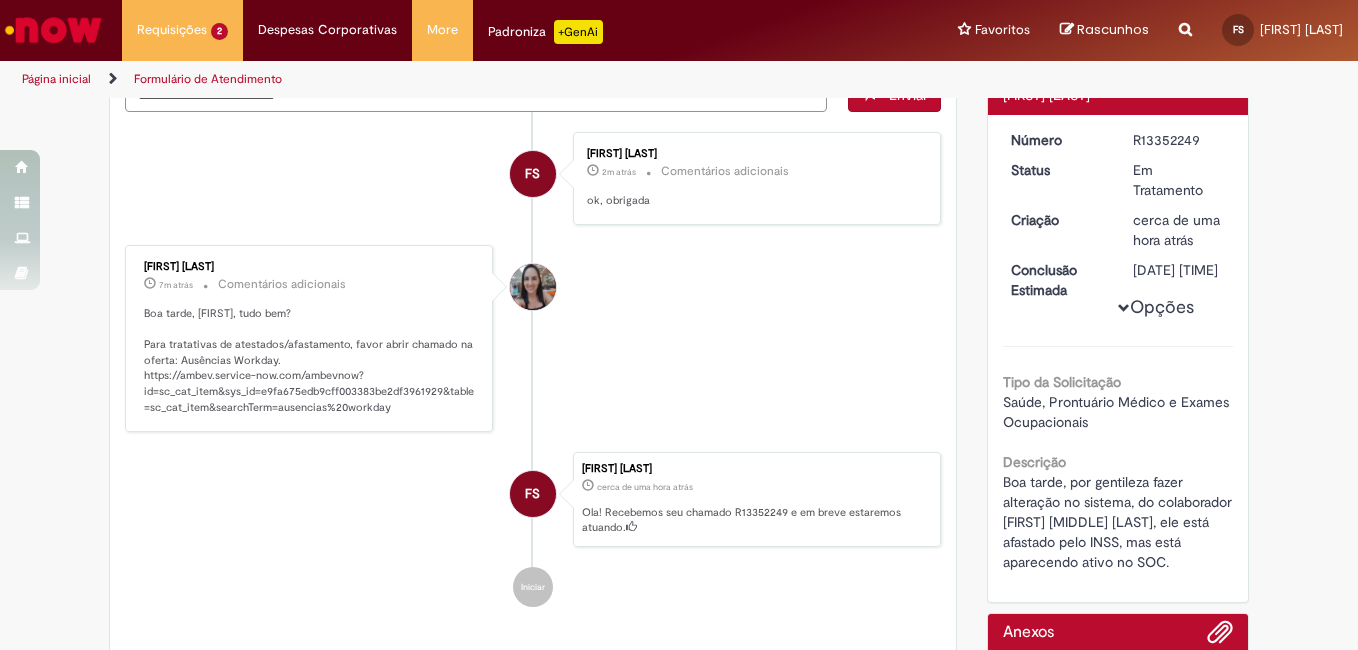 drag, startPoint x: 994, startPoint y: 496, endPoint x: 1145, endPoint y: 614, distance: 191.63768 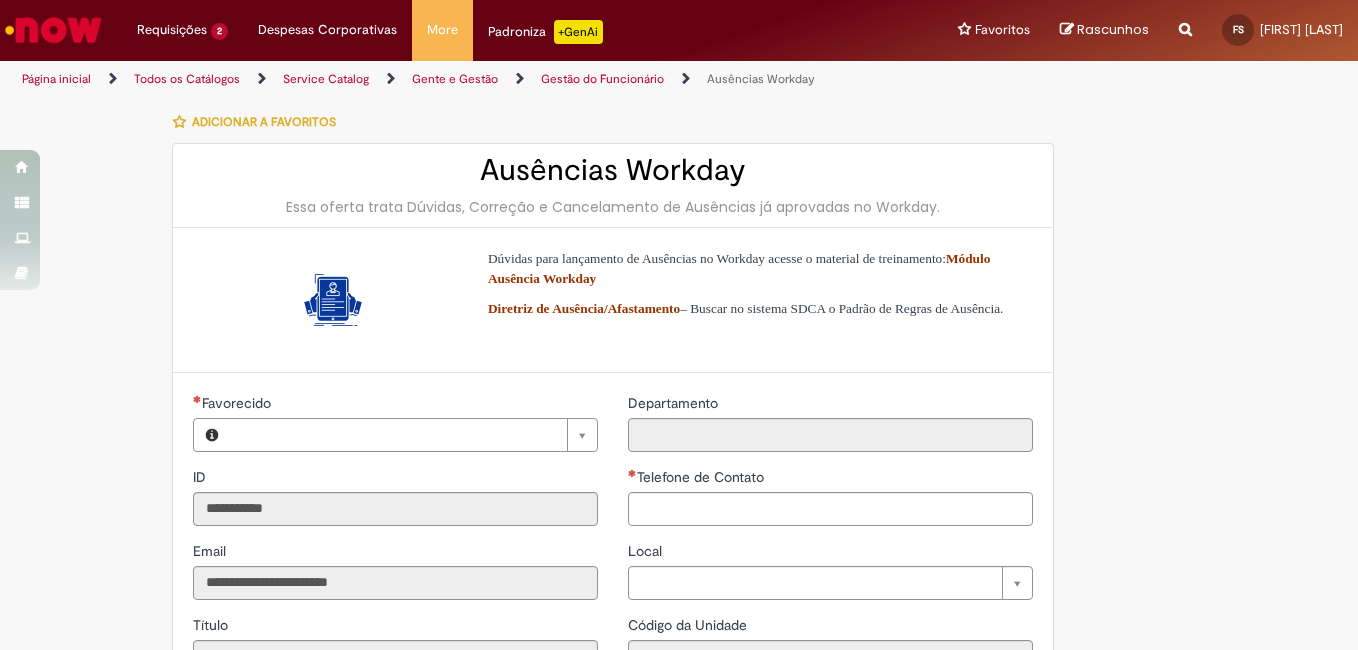 type on "**********" 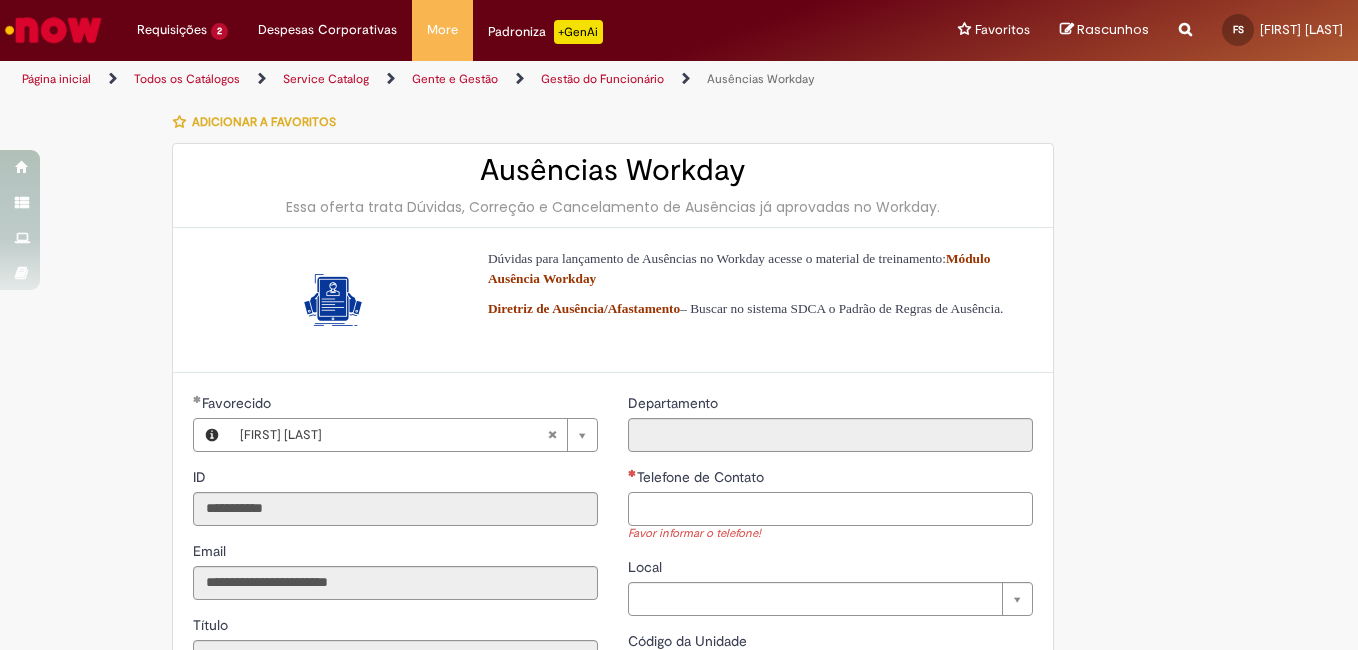 click on "Telefone de Contato" at bounding box center (830, 509) 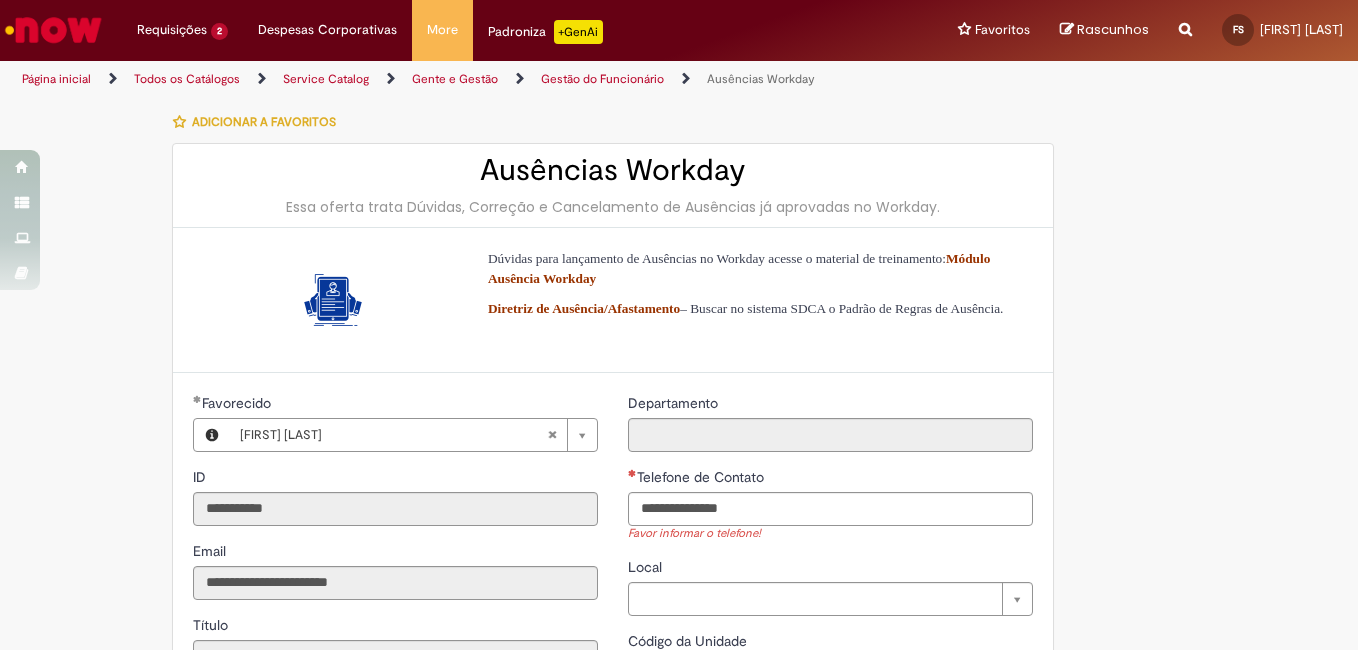 type on "**********" 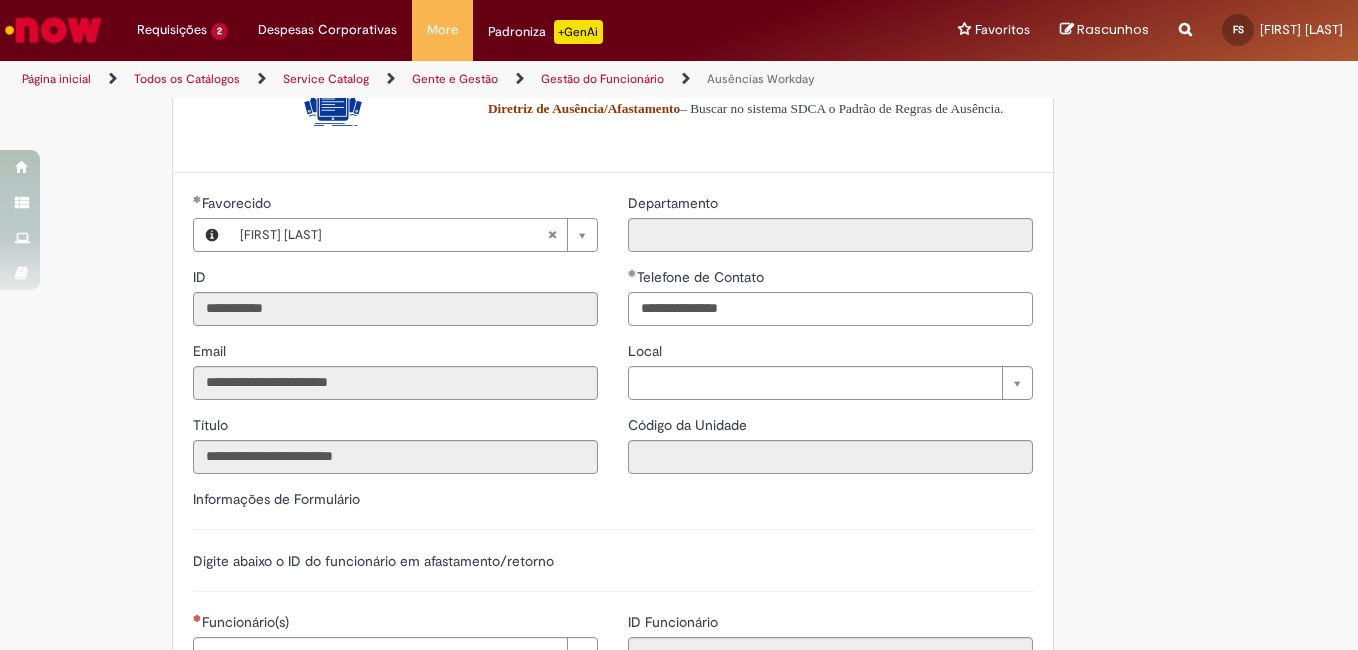 scroll, scrollTop: 300, scrollLeft: 0, axis: vertical 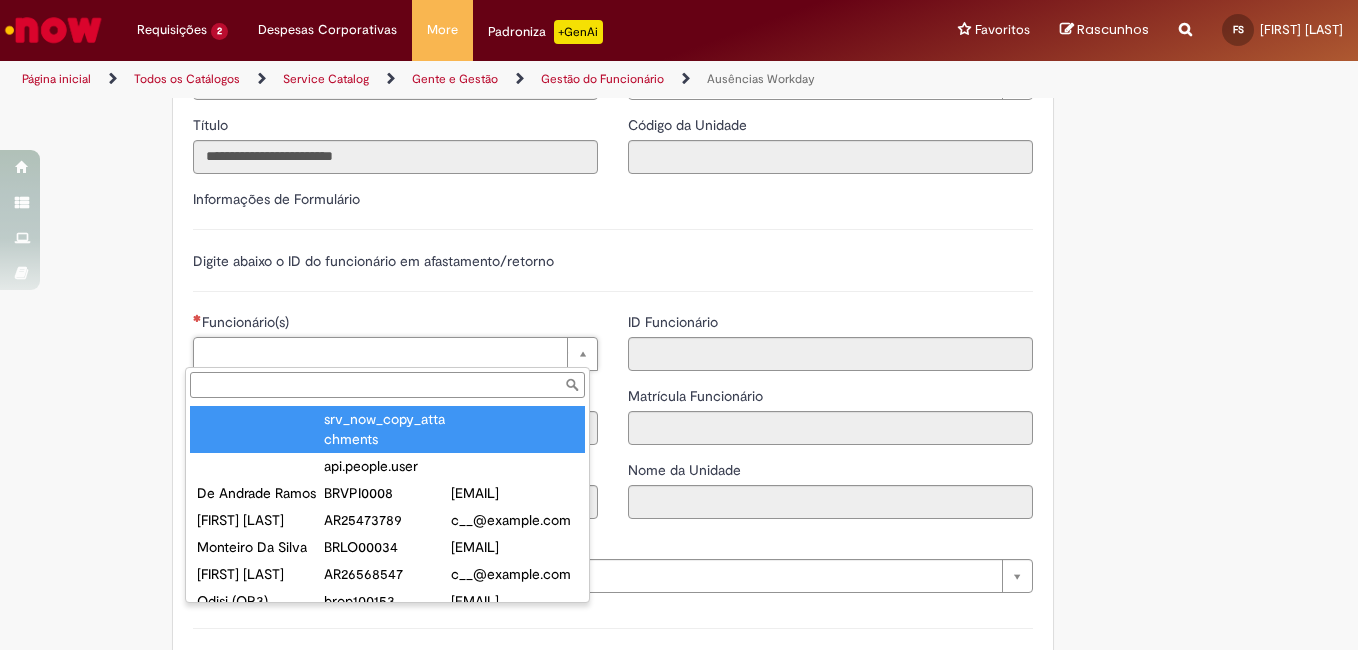 type on "**********" 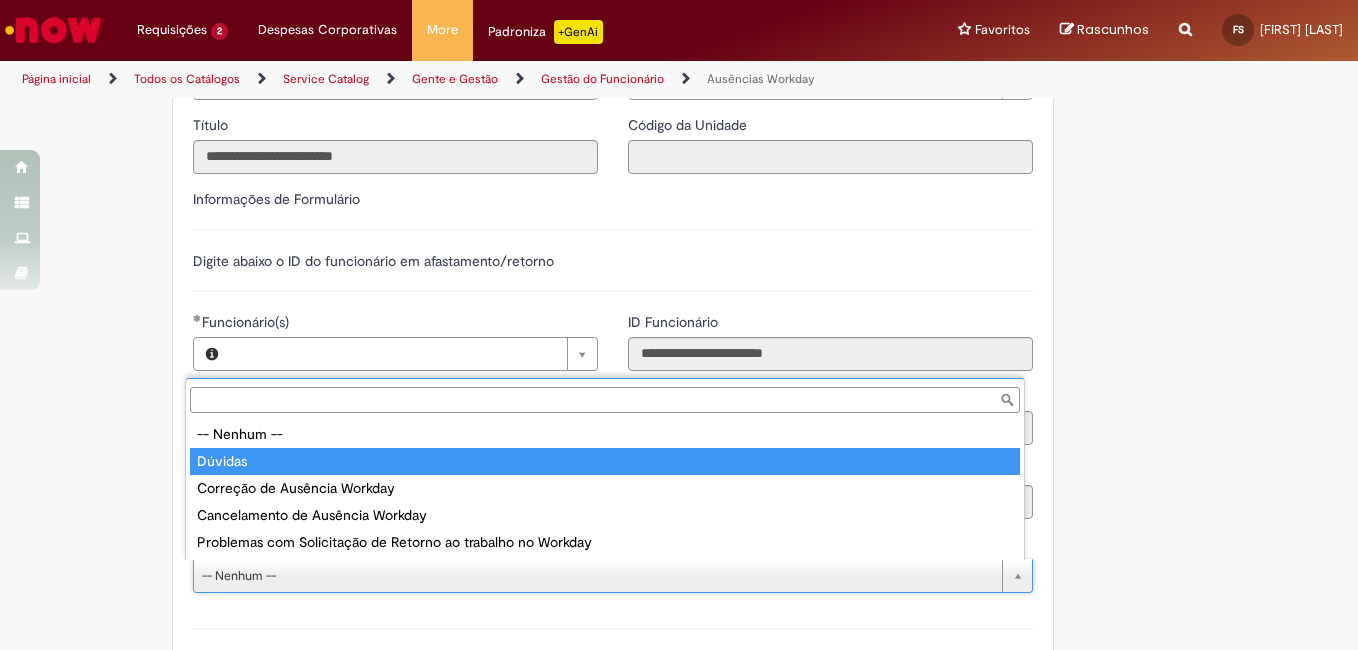 type on "*******" 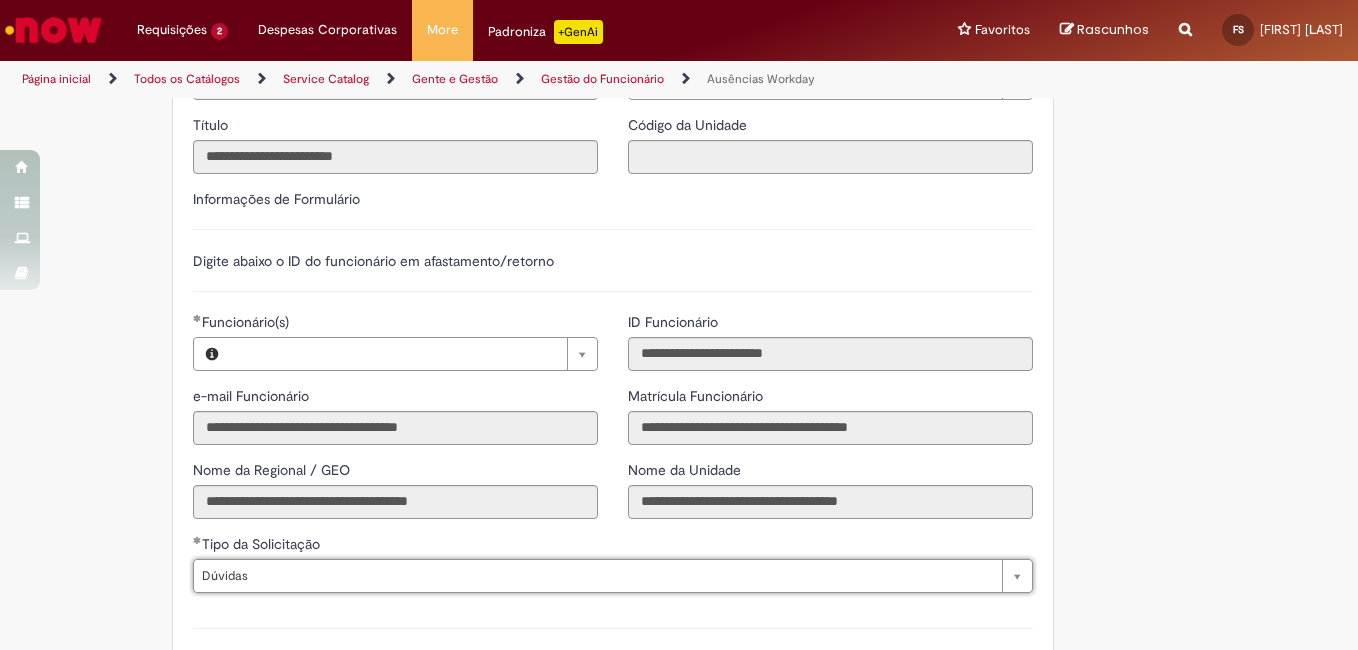 scroll, scrollTop: 700, scrollLeft: 0, axis: vertical 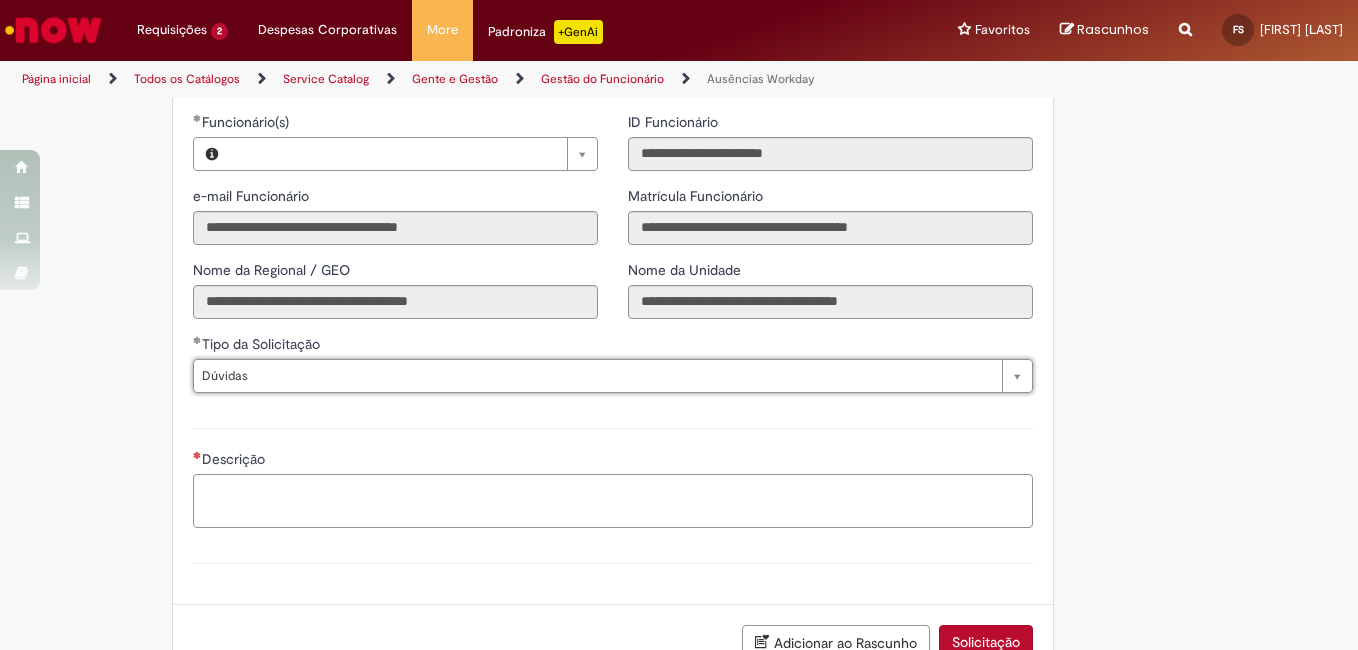 click on "Descrição" at bounding box center (613, 501) 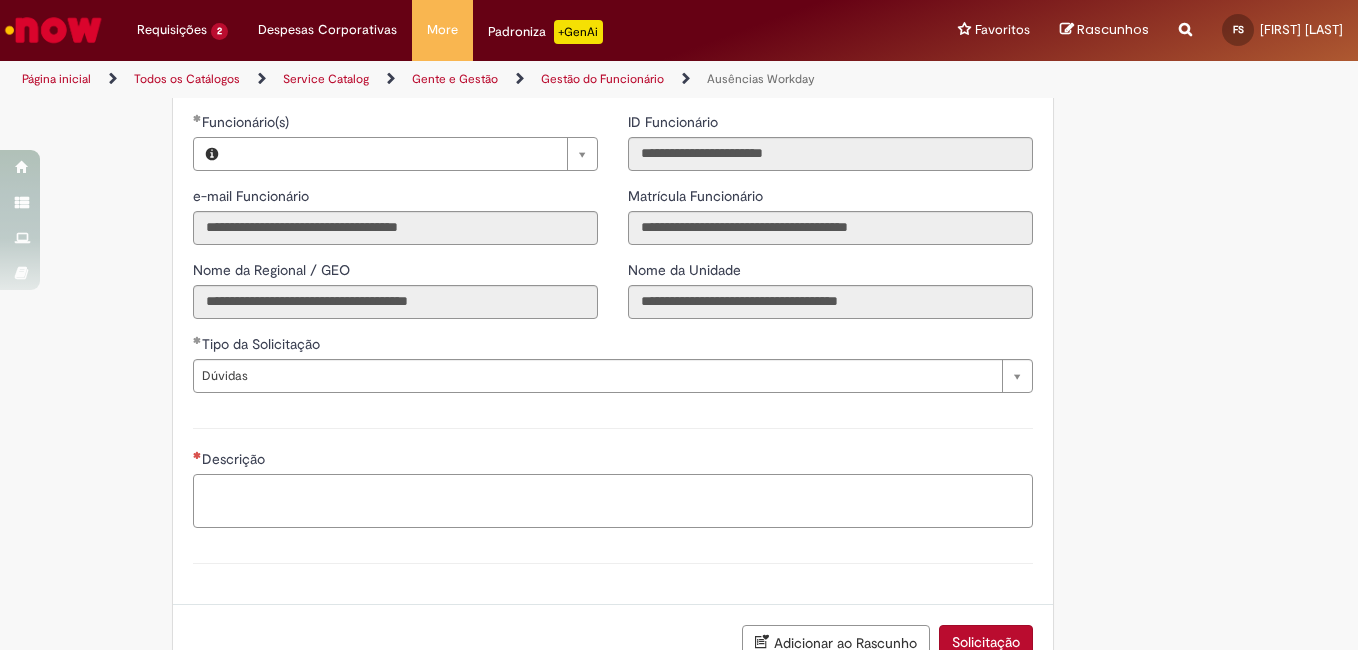 paste on "**********" 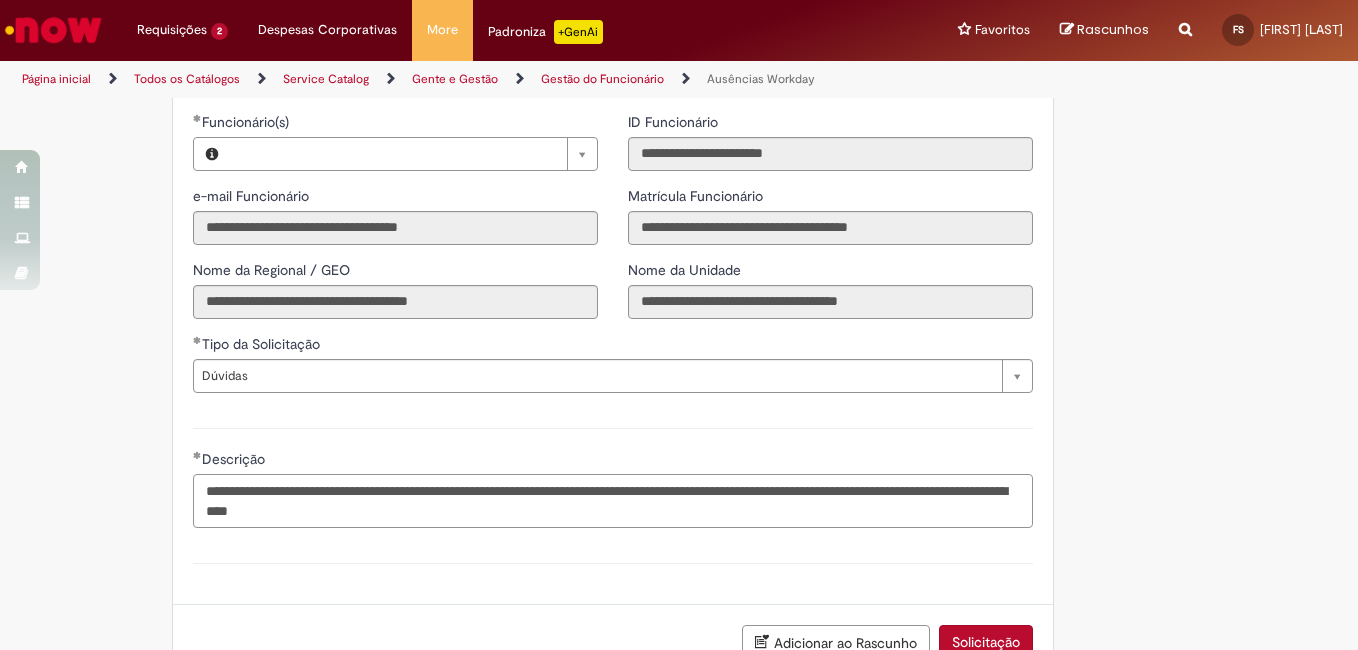 scroll, scrollTop: 800, scrollLeft: 0, axis: vertical 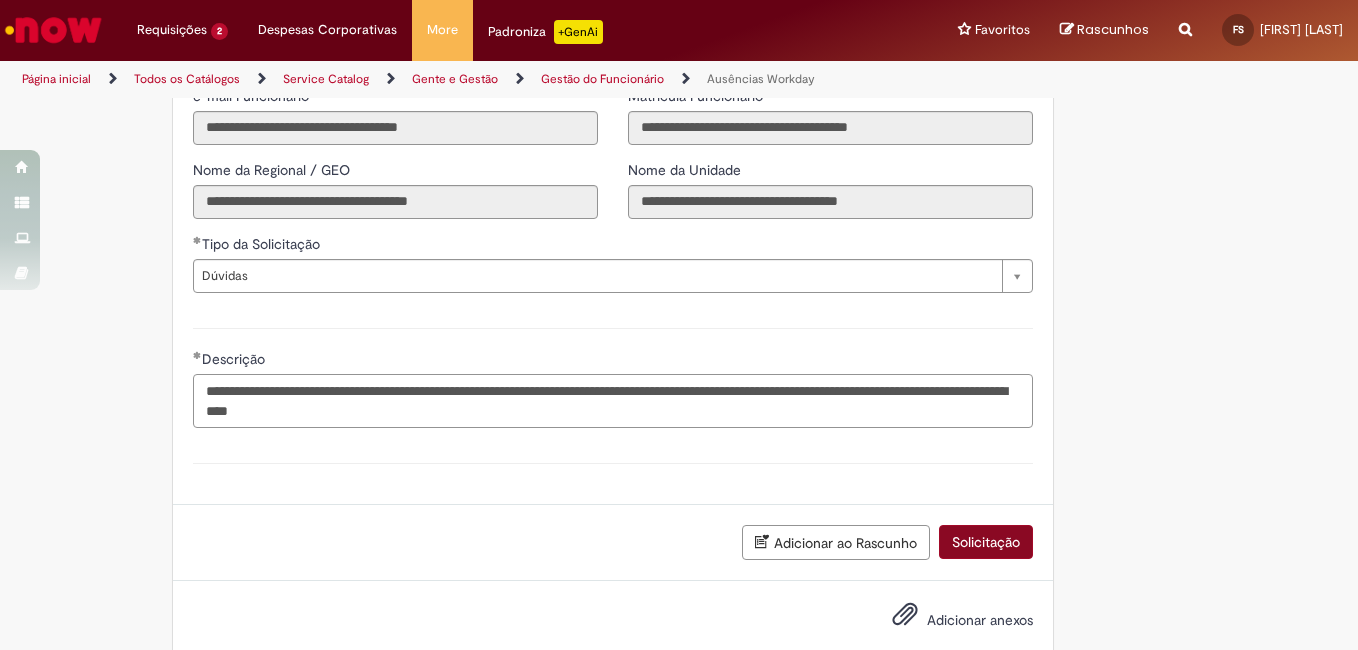 type on "**********" 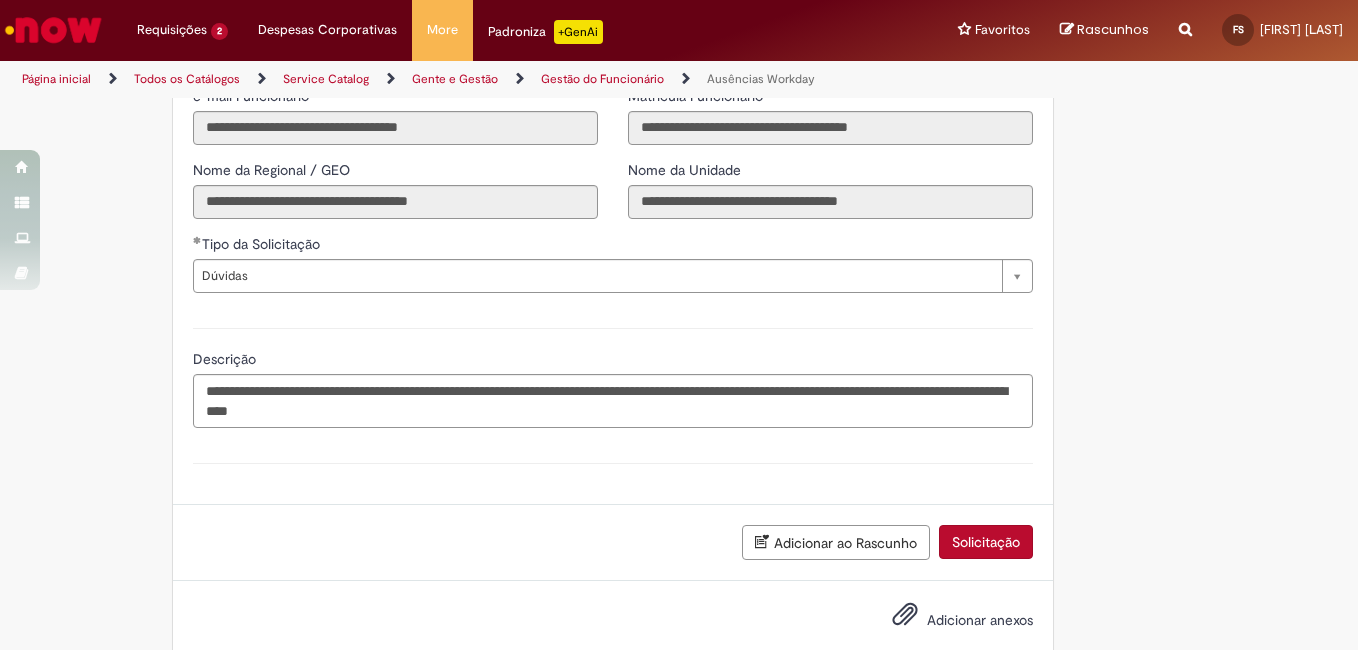 click on "Solicitação" at bounding box center [986, 542] 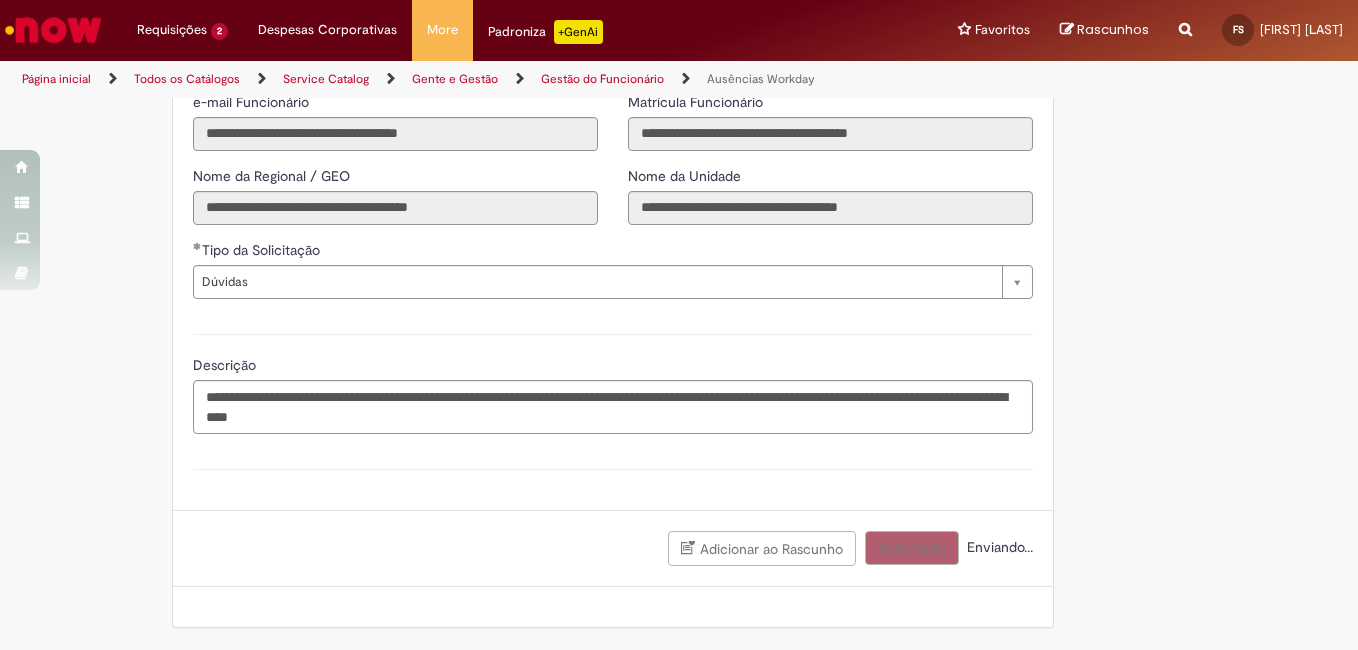 scroll, scrollTop: 794, scrollLeft: 0, axis: vertical 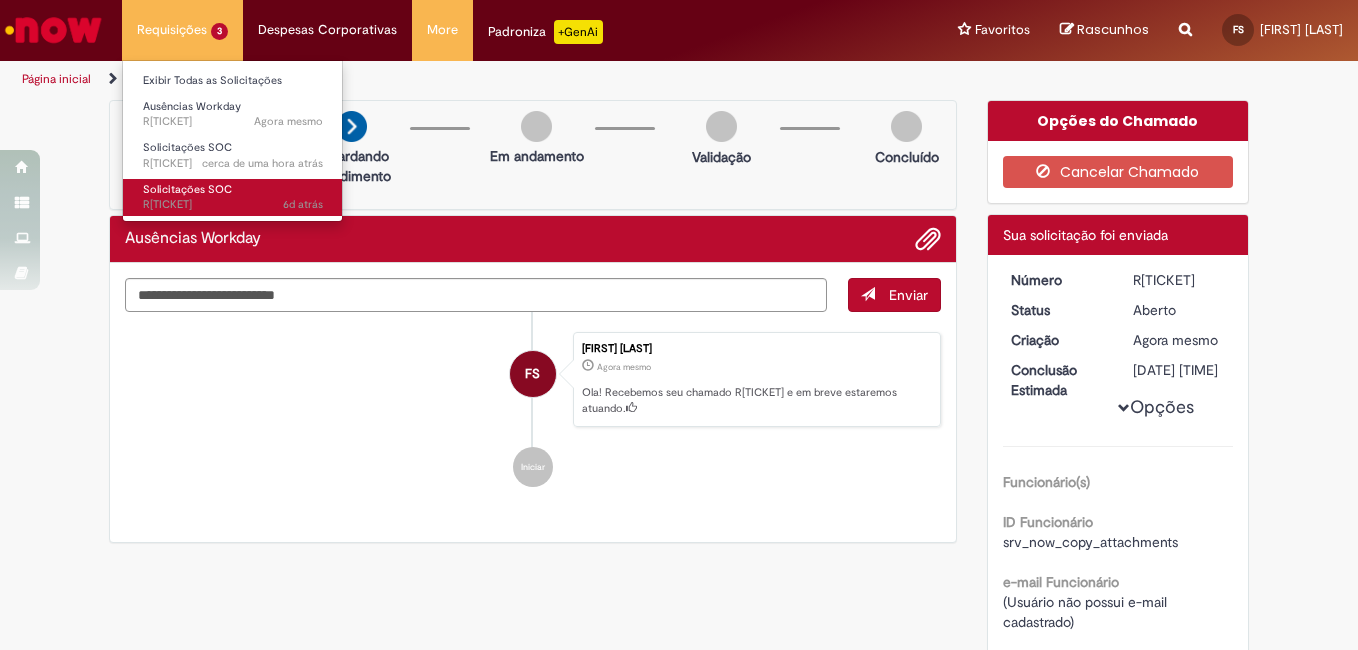 click on "Solicitações SOC" at bounding box center (187, 189) 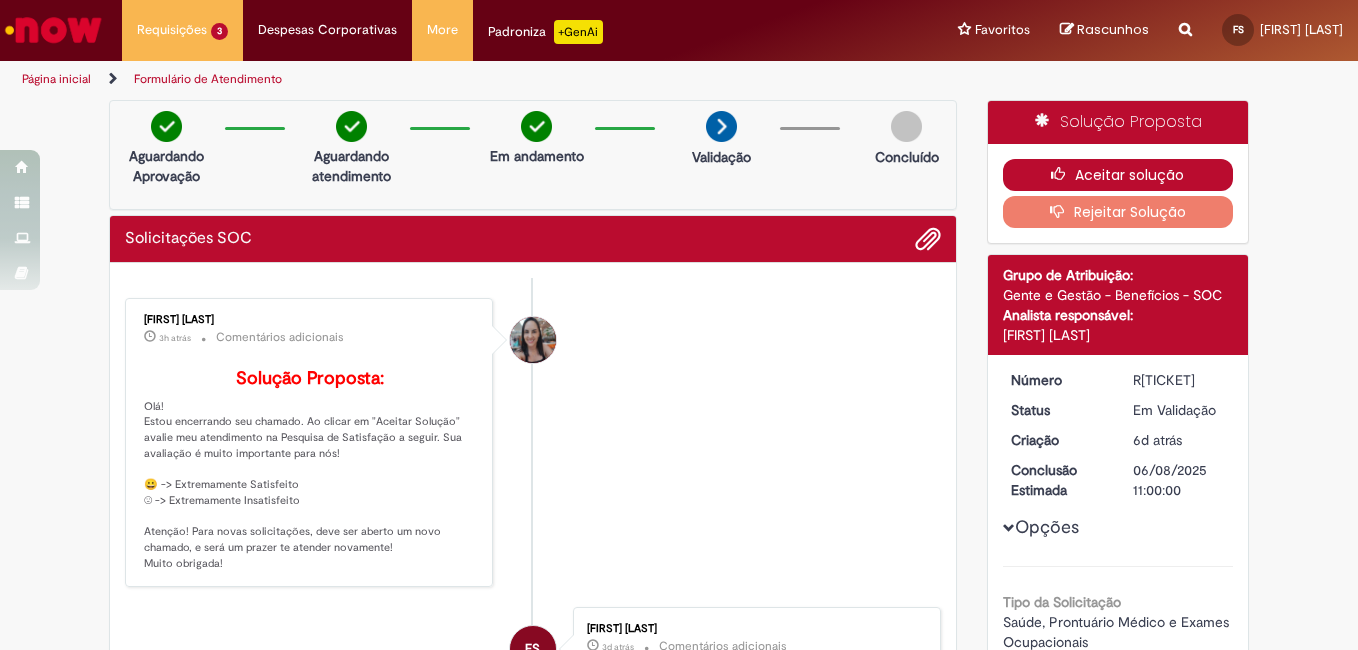 click on "Aceitar solução" at bounding box center (1118, 175) 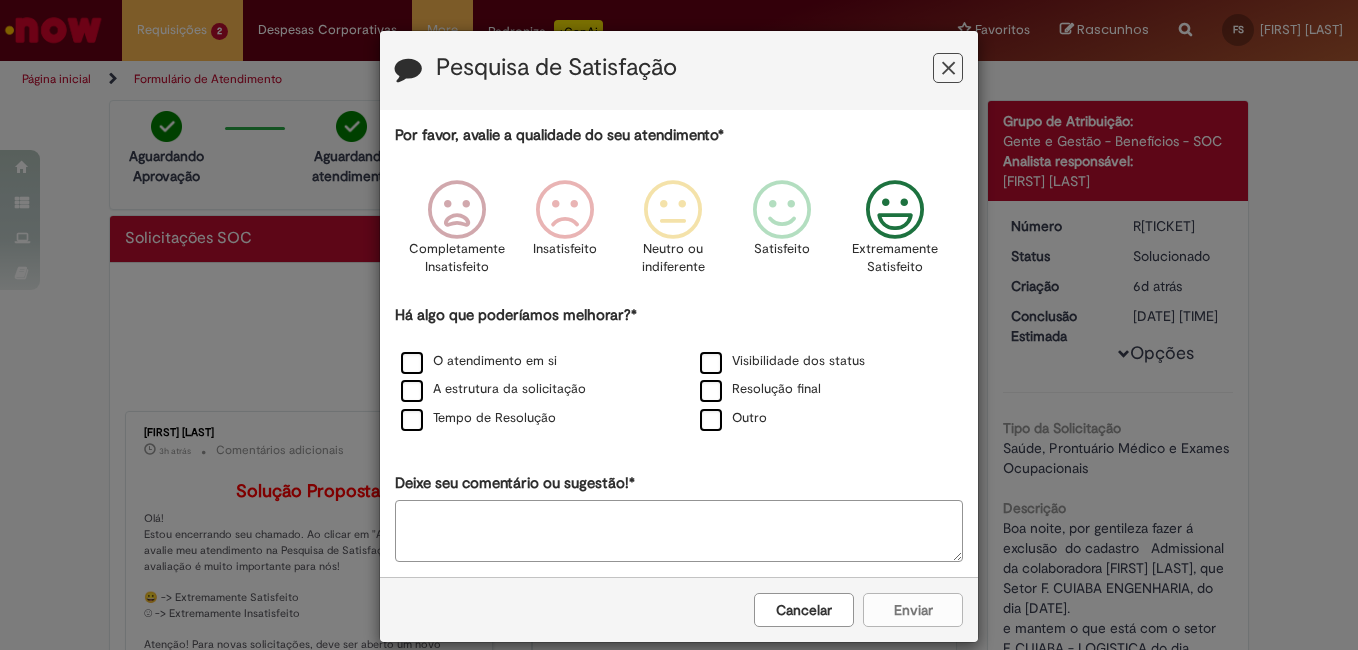 click at bounding box center [895, 210] 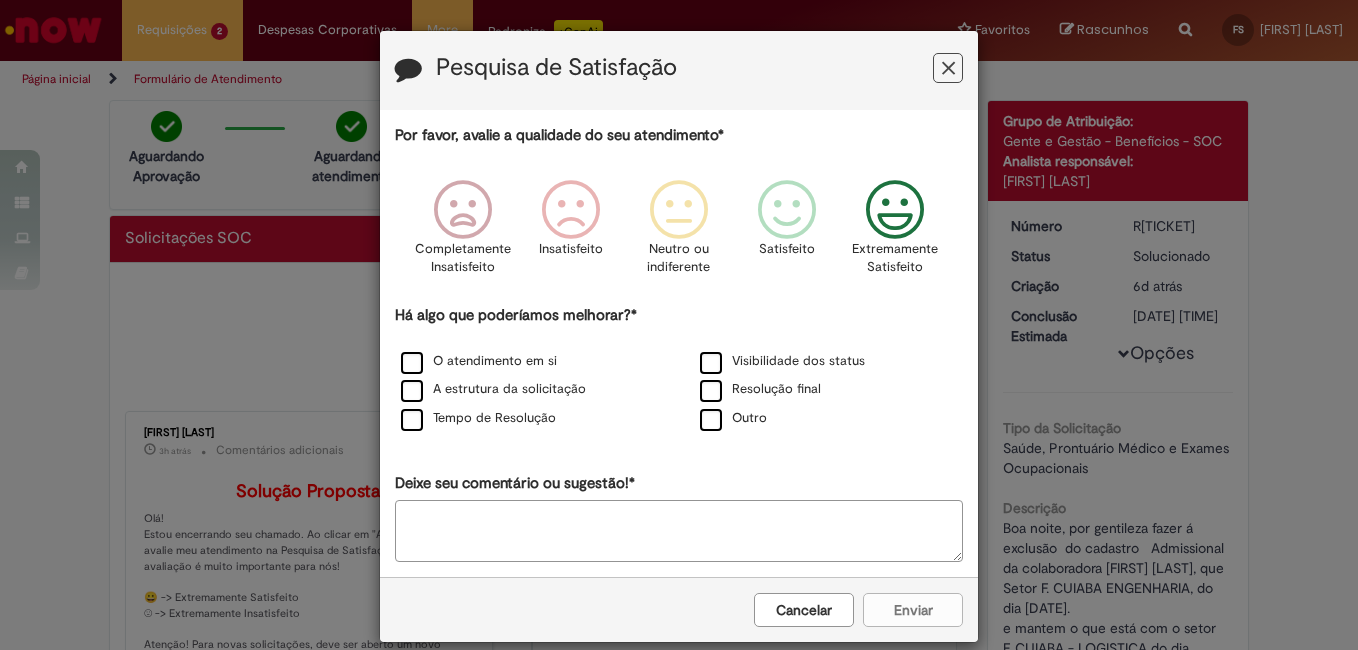 click on "Deixe seu comentário ou sugestão!*" at bounding box center [679, 531] 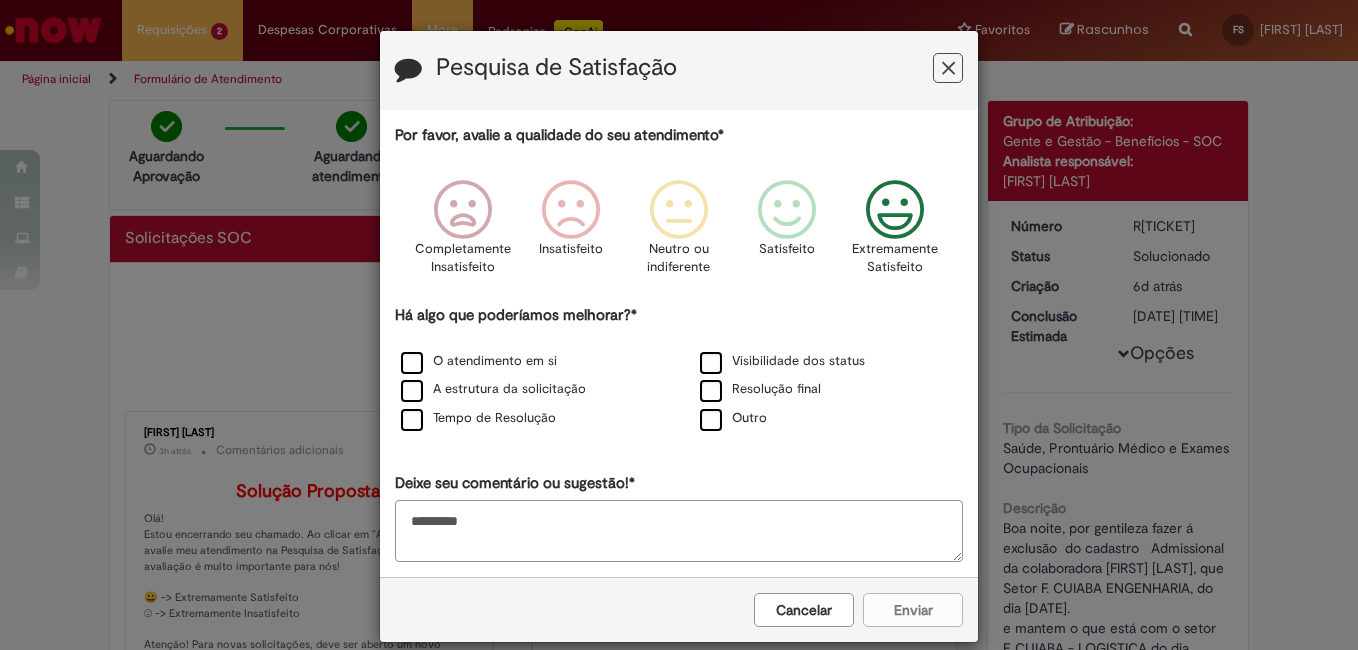 click on "*********" at bounding box center [679, 531] 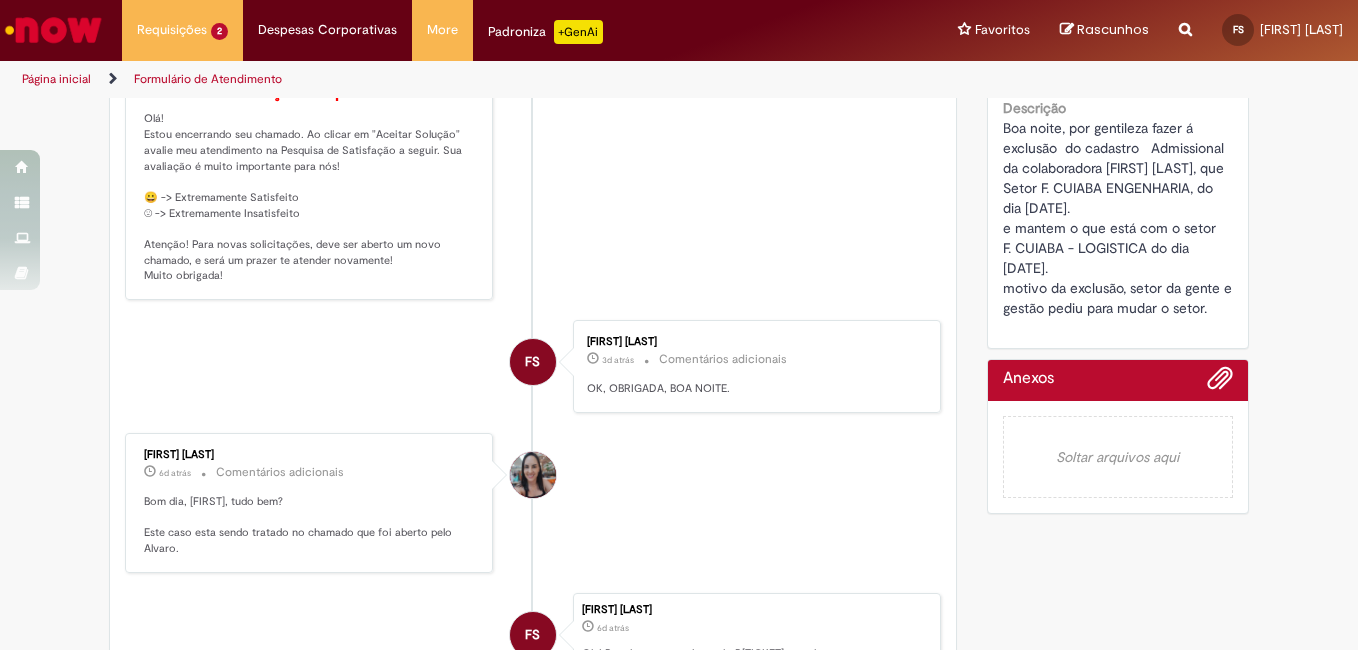 scroll, scrollTop: 0, scrollLeft: 0, axis: both 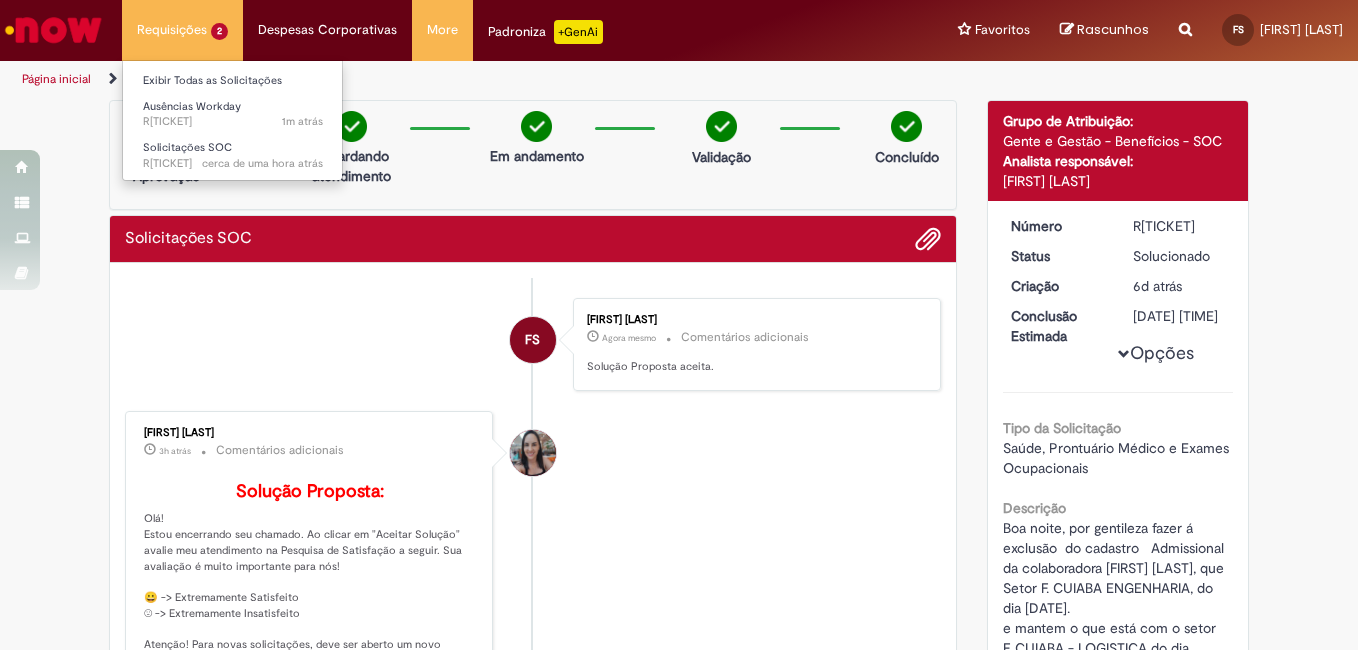 click on "Requisições   2
Exibir Todas as Solicitações
Ausências Workday
1m atrás 1m atrás  R[TICKET]
Solicitações SOC
cerca de uma hora atrás cerca de uma hora atrás  R[TICKET]" at bounding box center [182, 30] 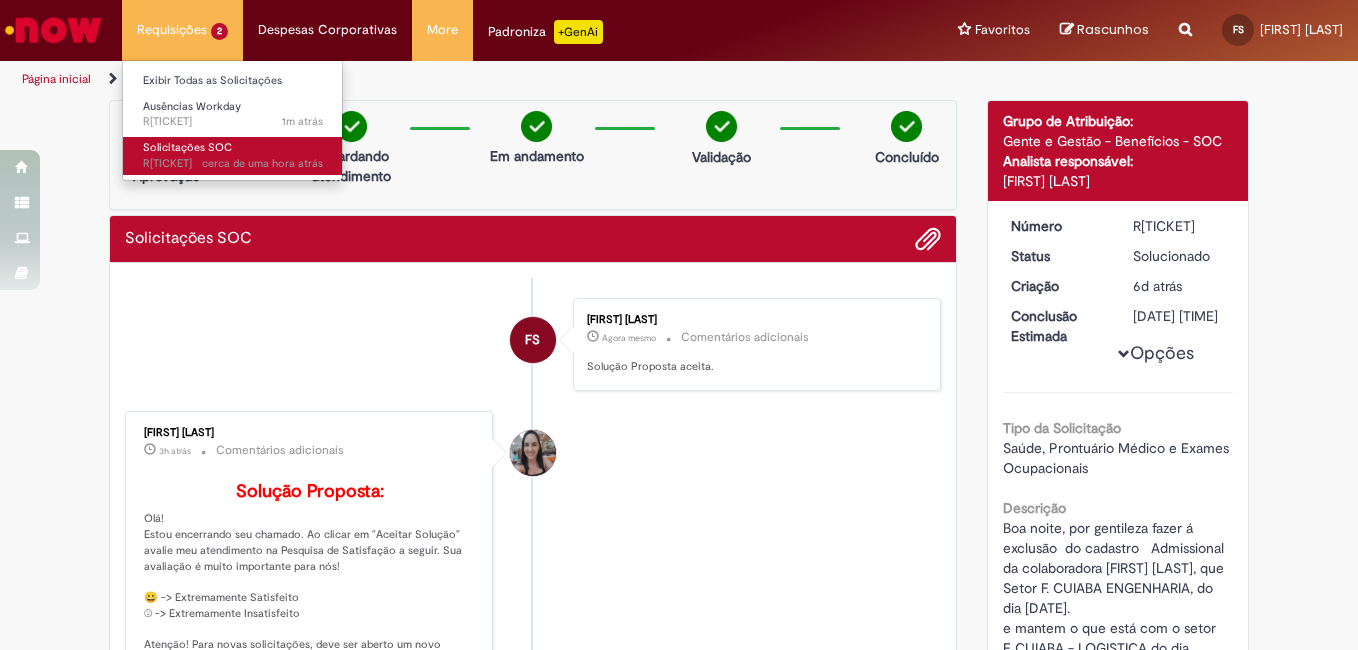click on "Solicitações SOC
cerca de uma hora atrás cerca de uma hora atrás  R[TICKET]" at bounding box center (233, 155) 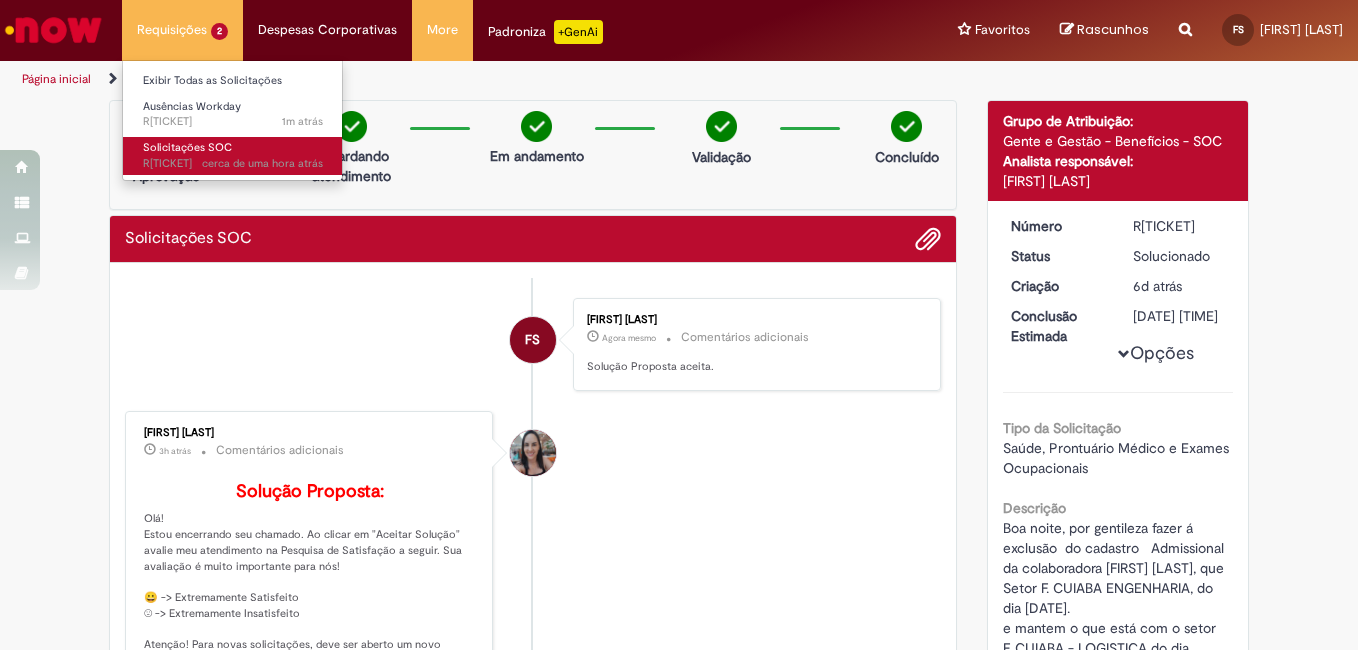 click on "Solicitações SOC
cerca de uma hora atrás cerca de uma hora atrás  R[TICKET]" at bounding box center [233, 155] 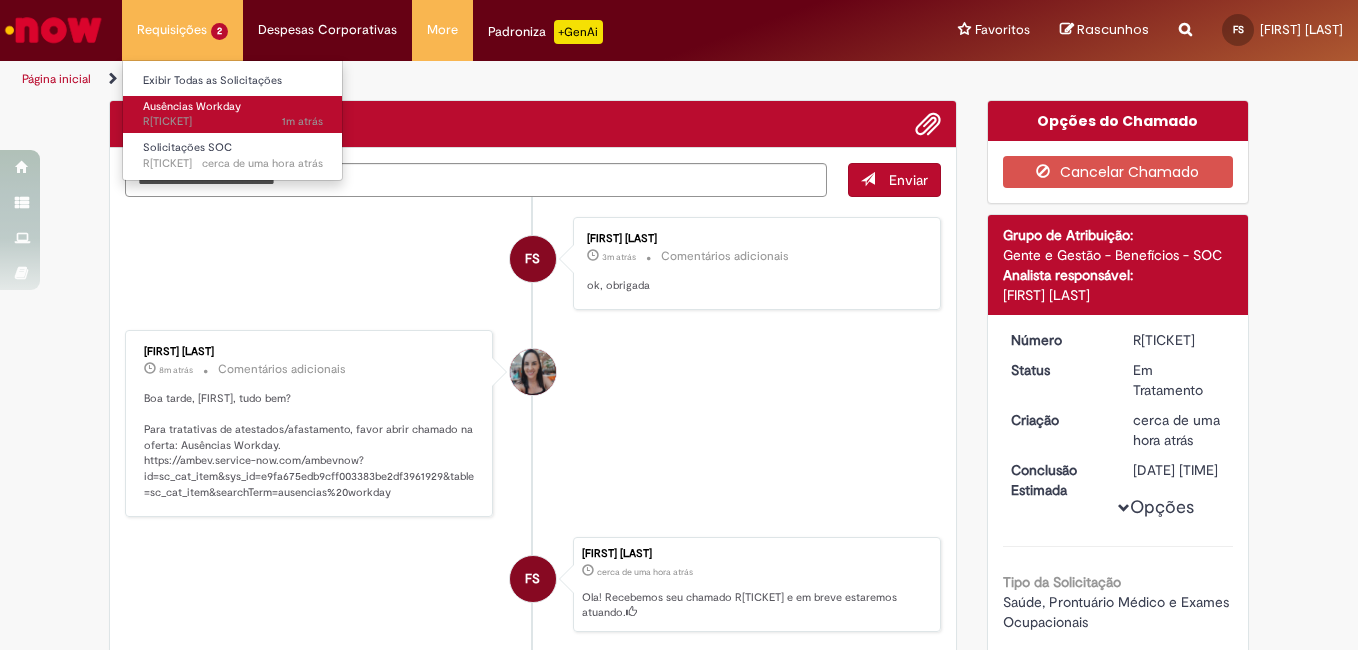 click on "1m atrás 1m atrás  R[TICKET]" at bounding box center (233, 122) 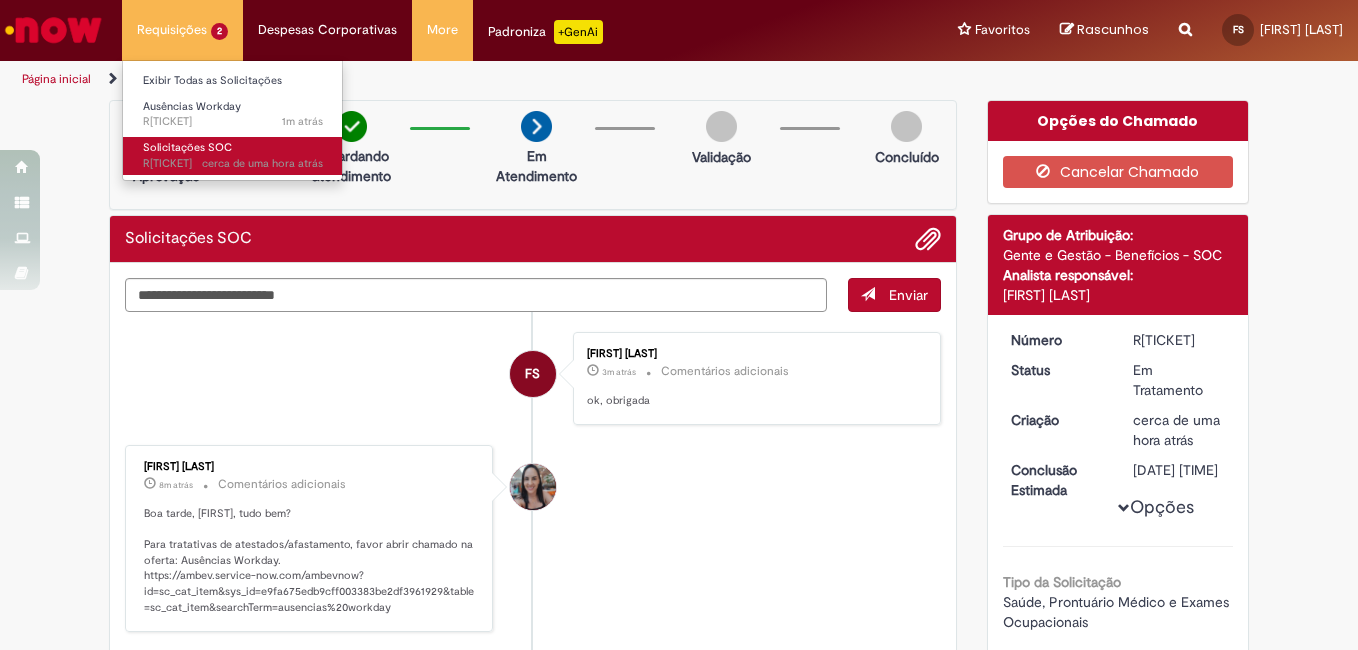 click on "Solicitações SOC
cerca de uma hora atrás cerca de uma hora atrás  R[TICKET]" at bounding box center [233, 155] 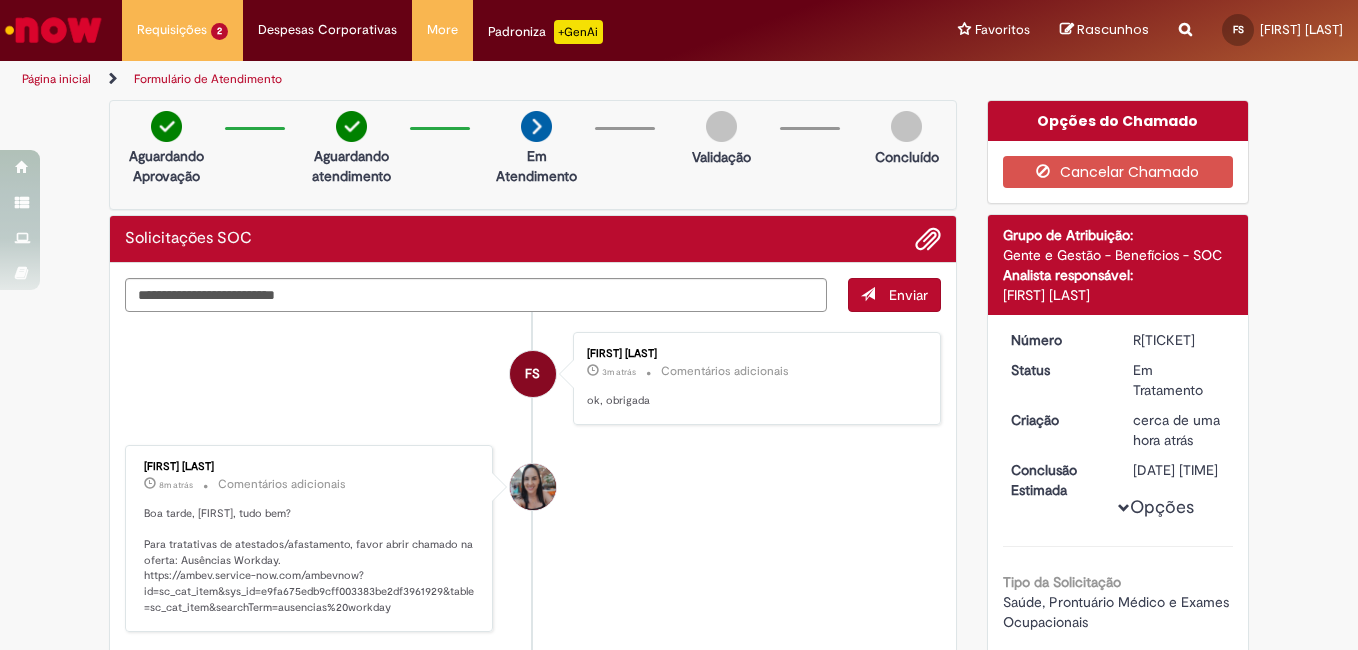 scroll, scrollTop: 300, scrollLeft: 0, axis: vertical 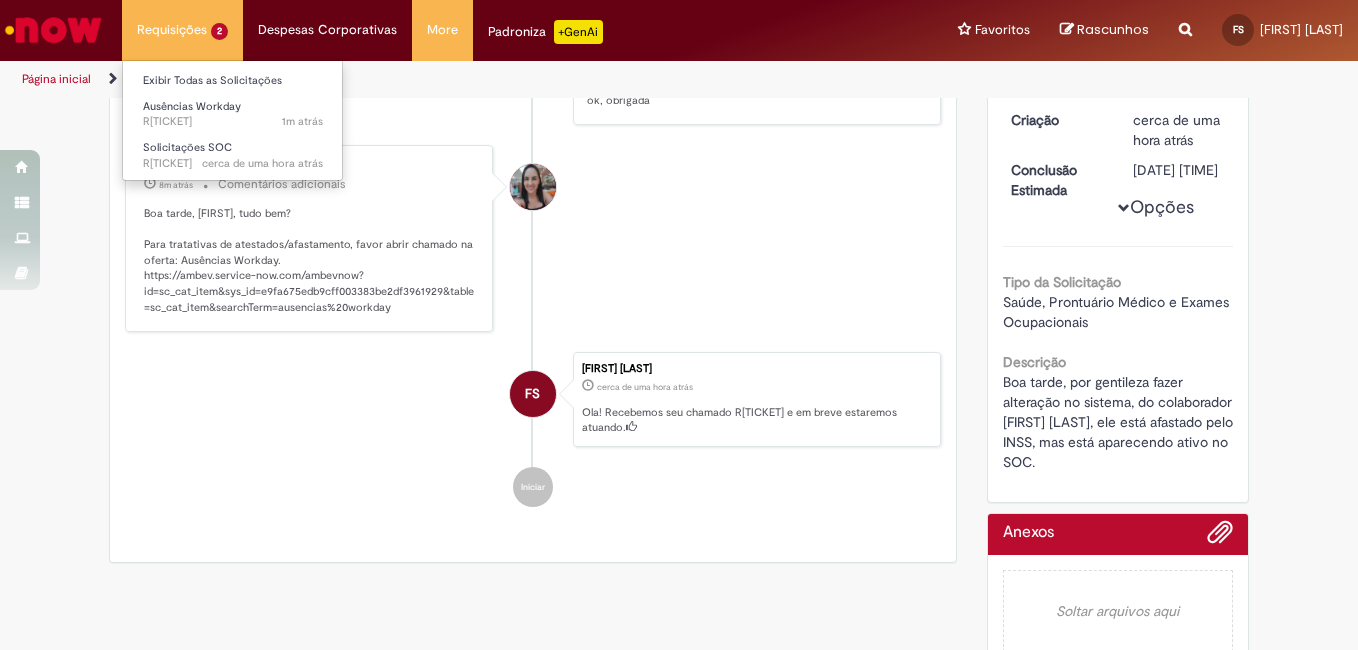 click on "Requisições   2
Exibir Todas as Solicitações
Ausências Workday
1m atrás 1m atrás  R[TICKET]
Solicitações SOC
cerca de uma hora atrás cerca de uma hora atrás  R[TICKET]" at bounding box center (182, 30) 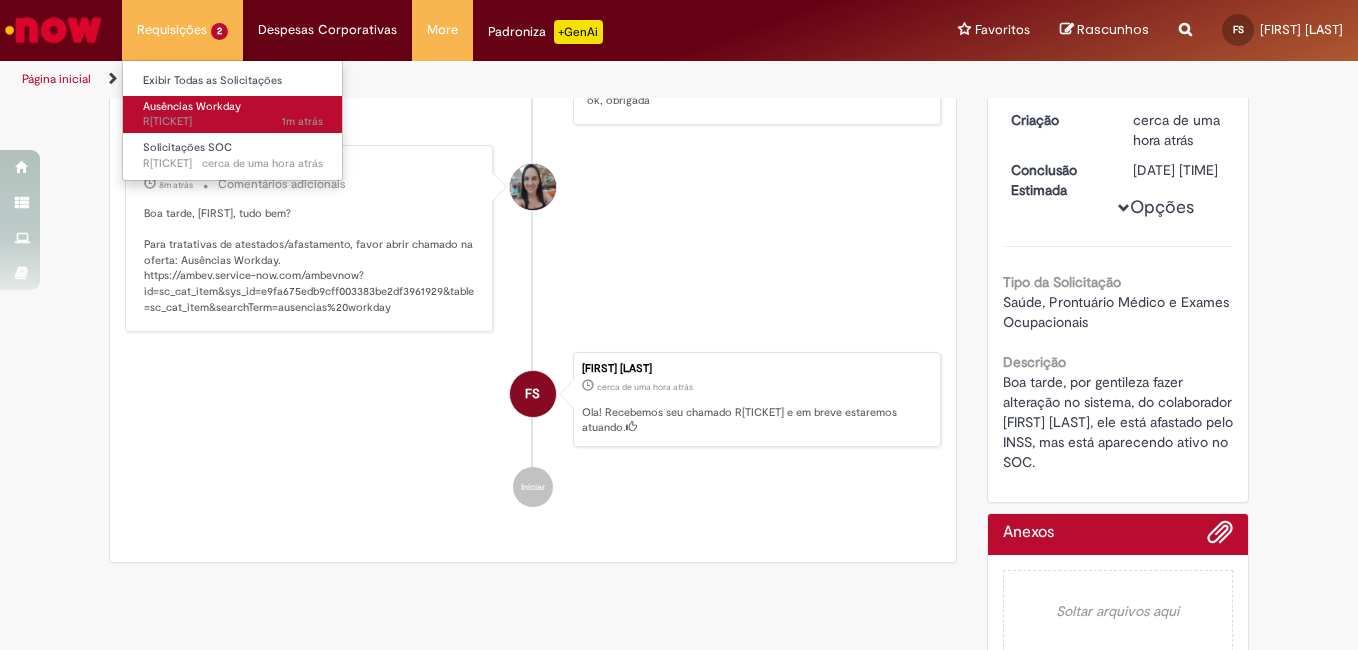 click on "1m atrás 1m atrás  R[TICKET]" at bounding box center [233, 122] 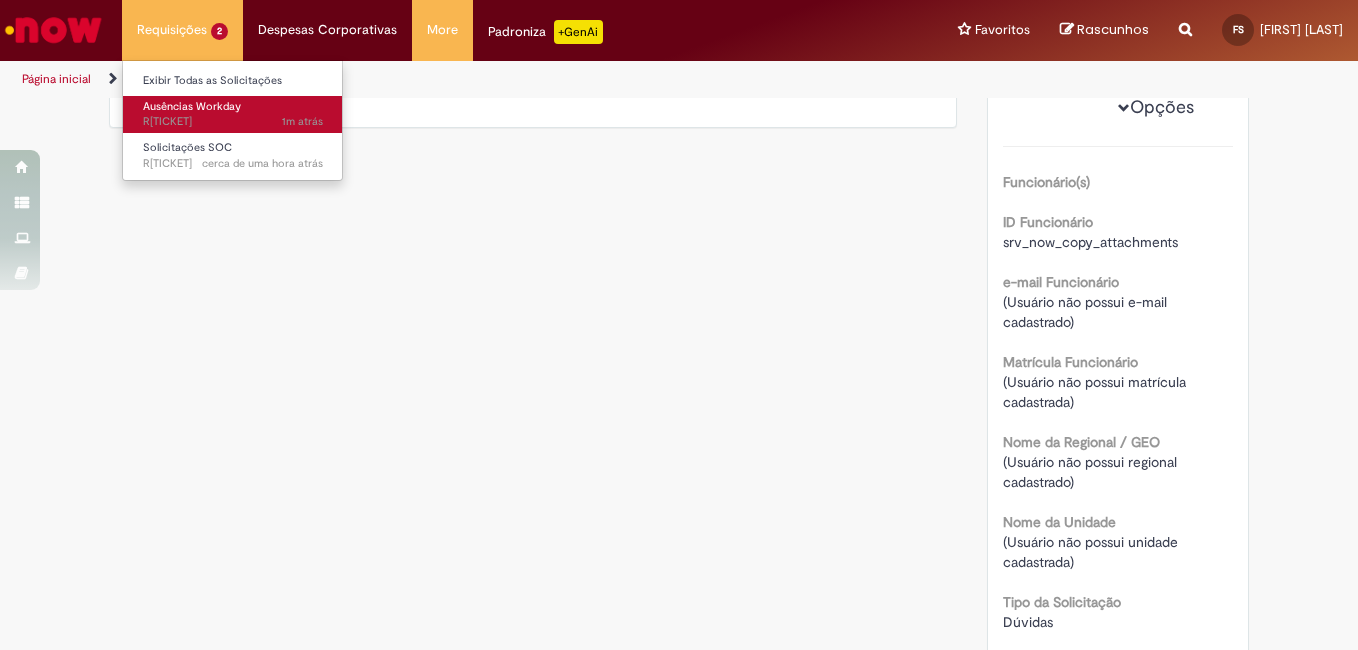scroll, scrollTop: 0, scrollLeft: 0, axis: both 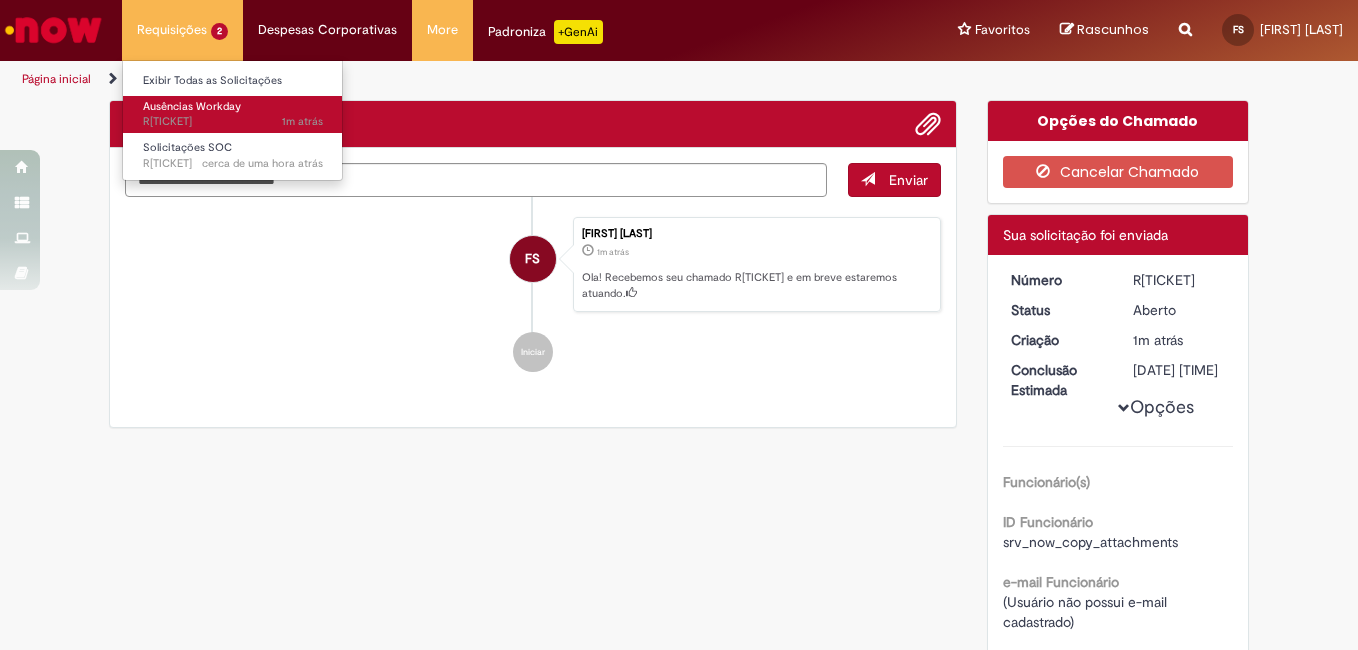 click on "1m atrás 1m atrás  R[TICKET]" at bounding box center (233, 122) 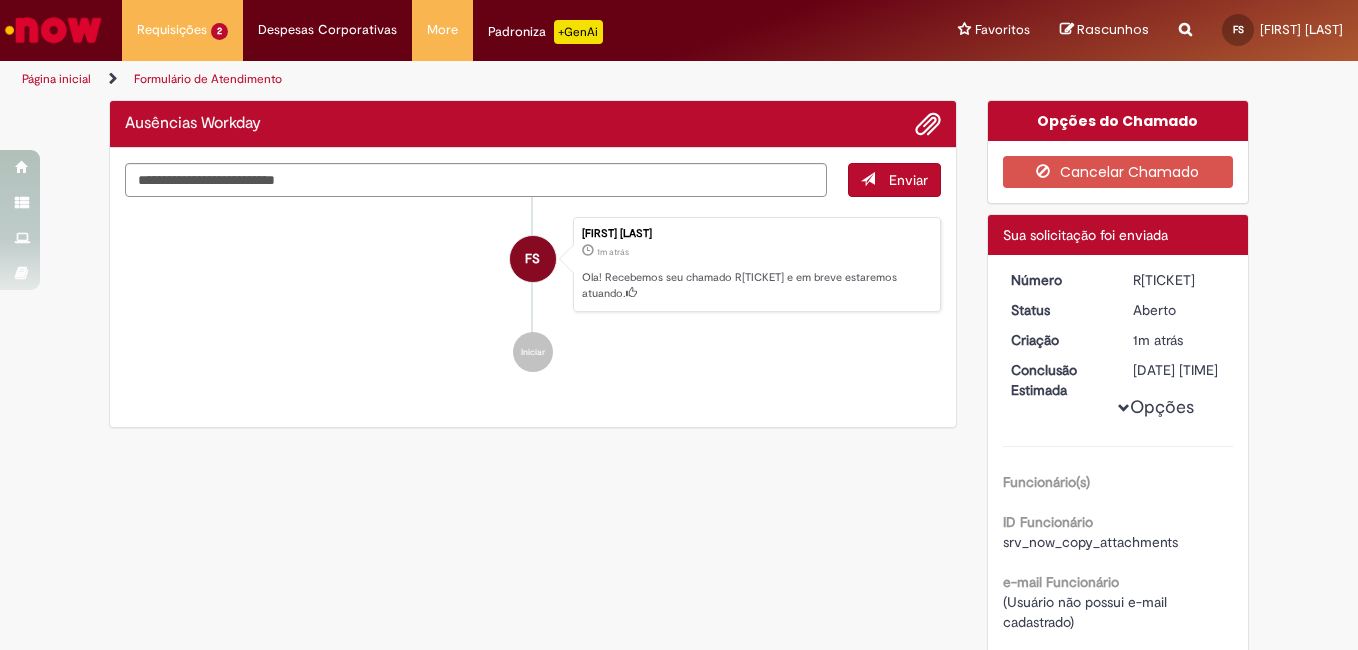 click on "Iniciar" at bounding box center [533, 352] 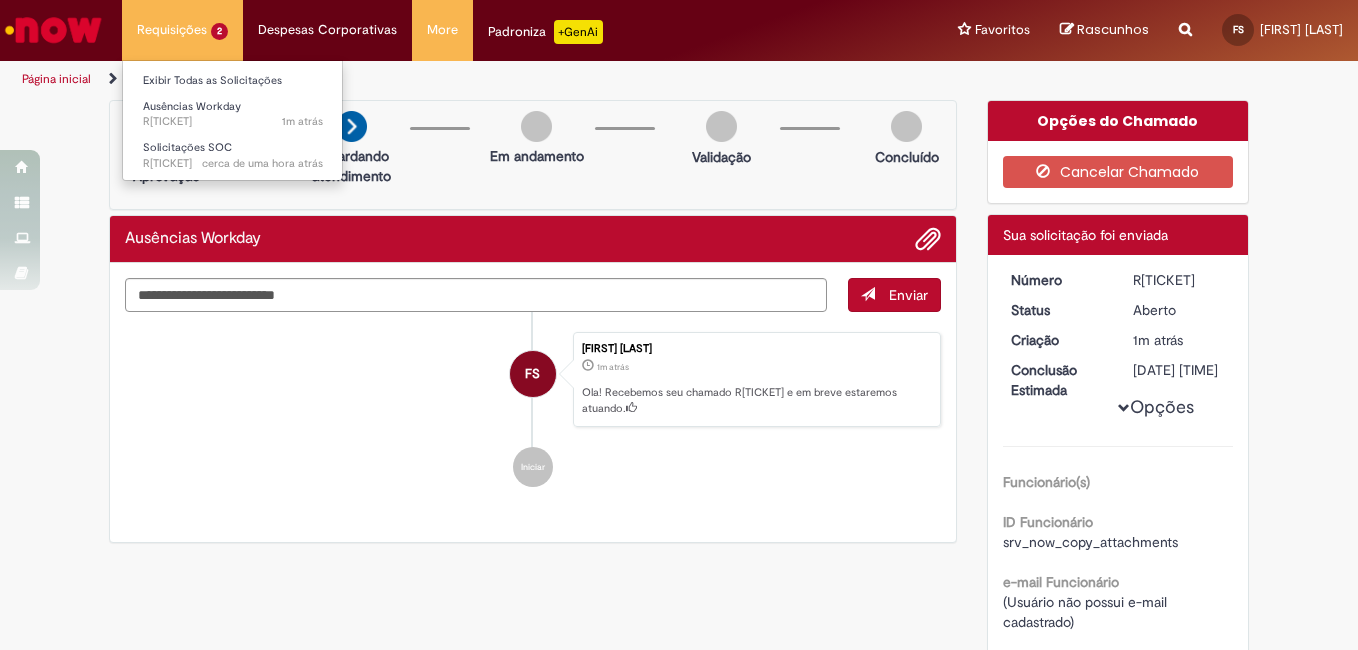 click on "Requisições   2
Exibir Todas as Solicitações
Ausências Workday
1m atrás 1m atrás  R[TICKET]
Solicitações SOC
cerca de uma hora atrás cerca de uma hora atrás  R[TICKET]" at bounding box center [182, 30] 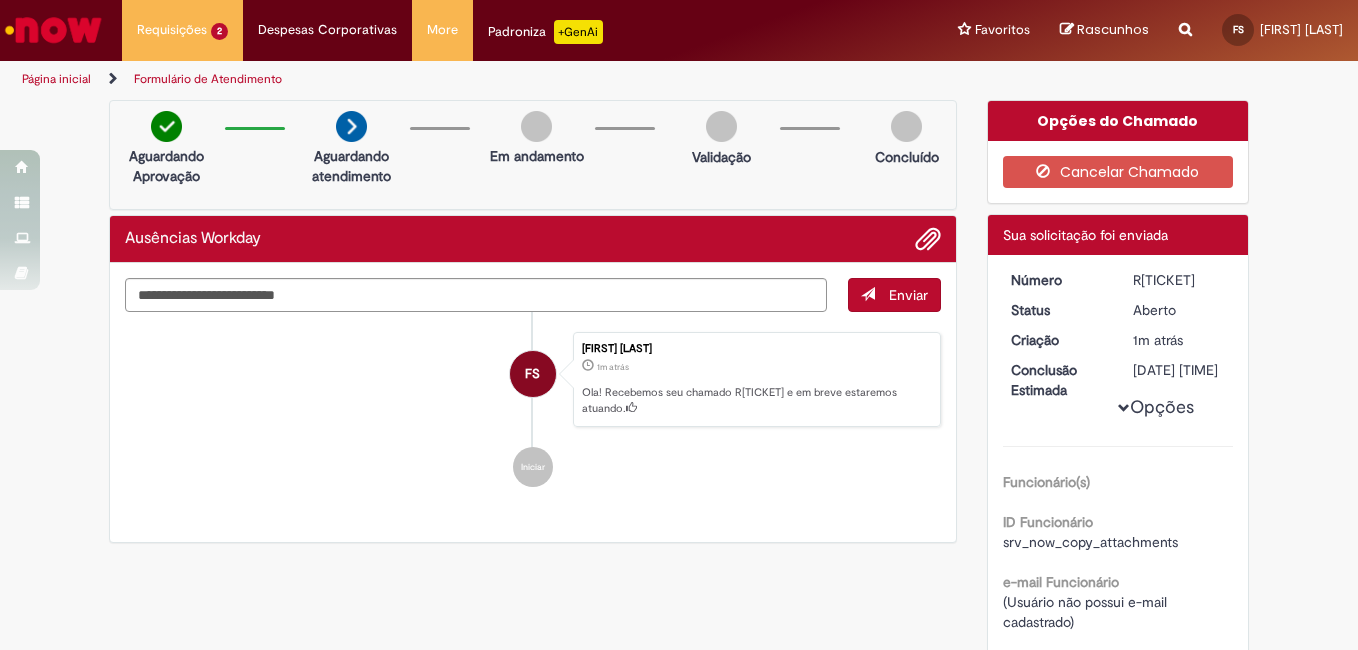 click on "Iniciar" at bounding box center (533, 467) 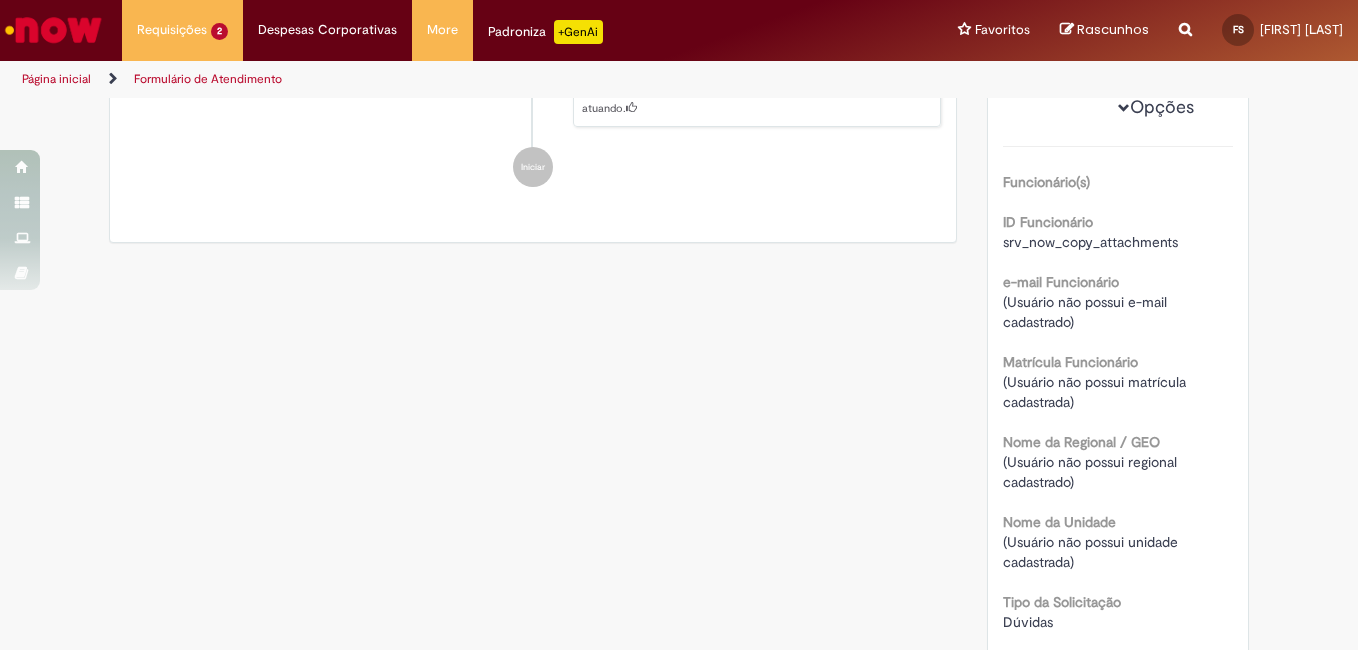 scroll, scrollTop: 0, scrollLeft: 0, axis: both 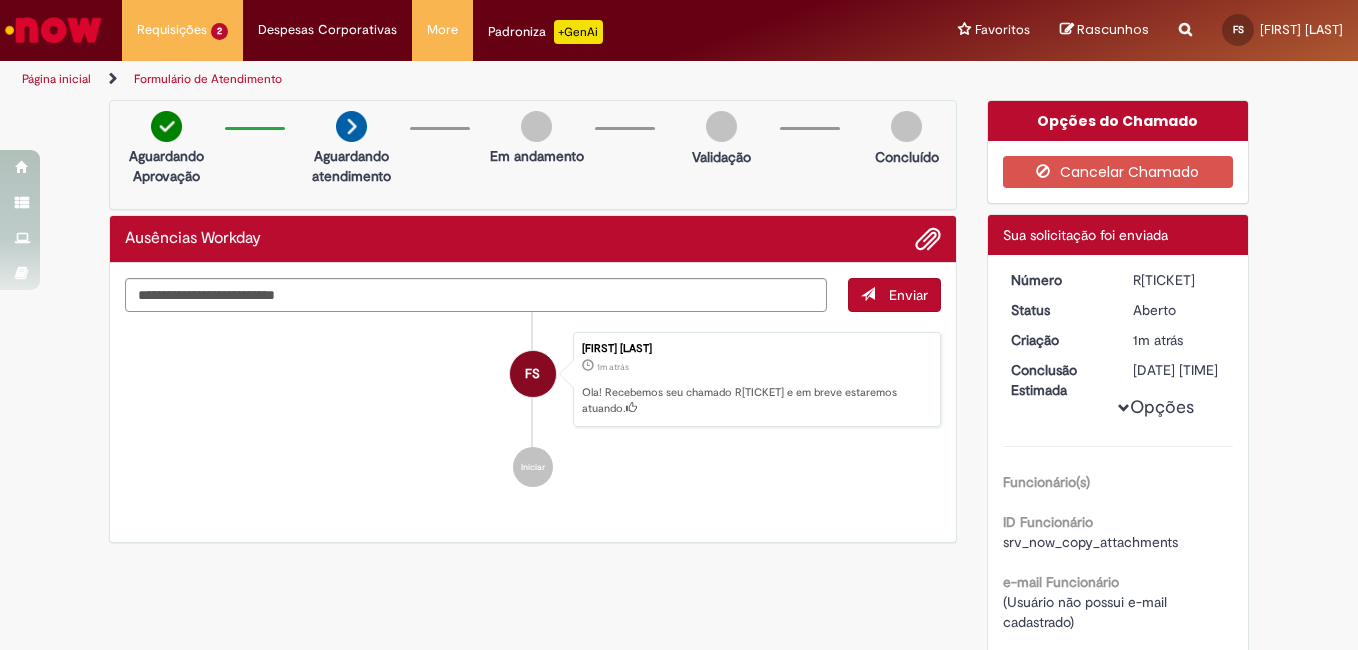 click on "Opções" at bounding box center [0, 0] 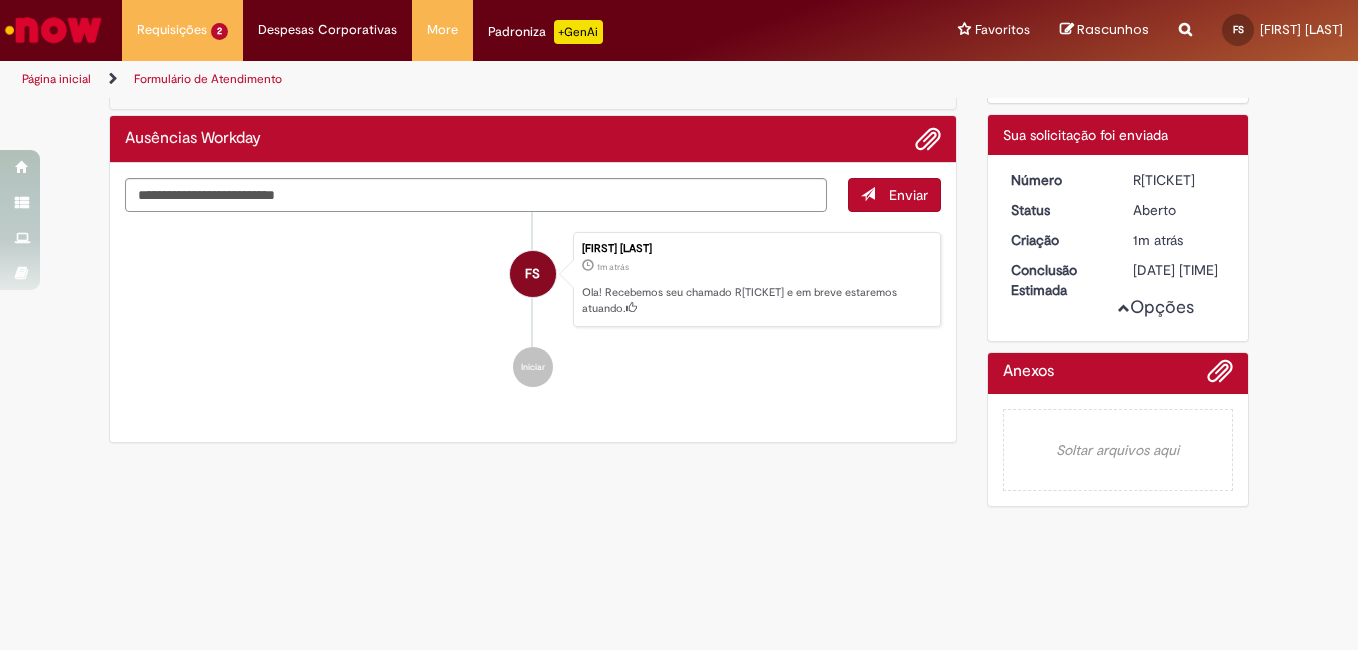 scroll, scrollTop: 105, scrollLeft: 0, axis: vertical 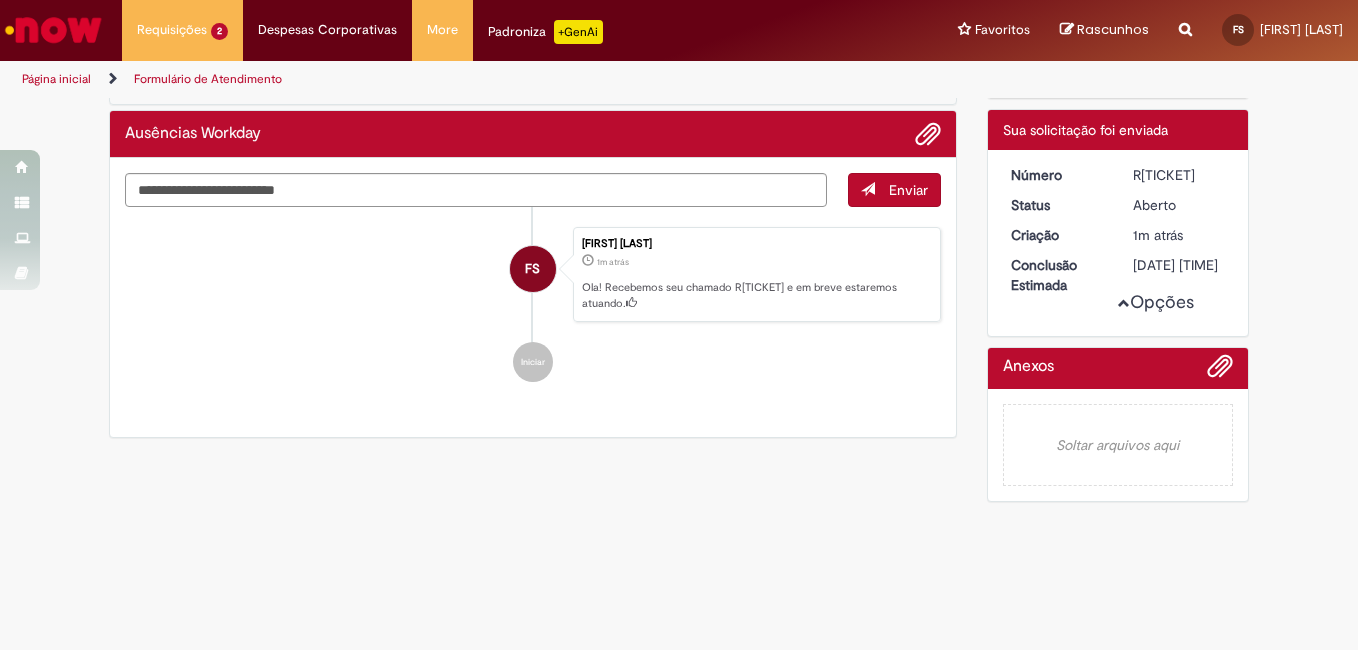 click on "Verificar Código de Barras
Aguardando Aprovação
Aguardando atendimento
Em andamento
Validação
Concluído
Ausências Workday
Enviar
FS
[FIRST] [LAST]
1m atrás 1m atrás
Ola! Recebemos seu chamado R[TICKET] e em breve estaremos atuando.
Iniciar
Opções do Chamado
Cancelar Chamado" at bounding box center [679, 253] 